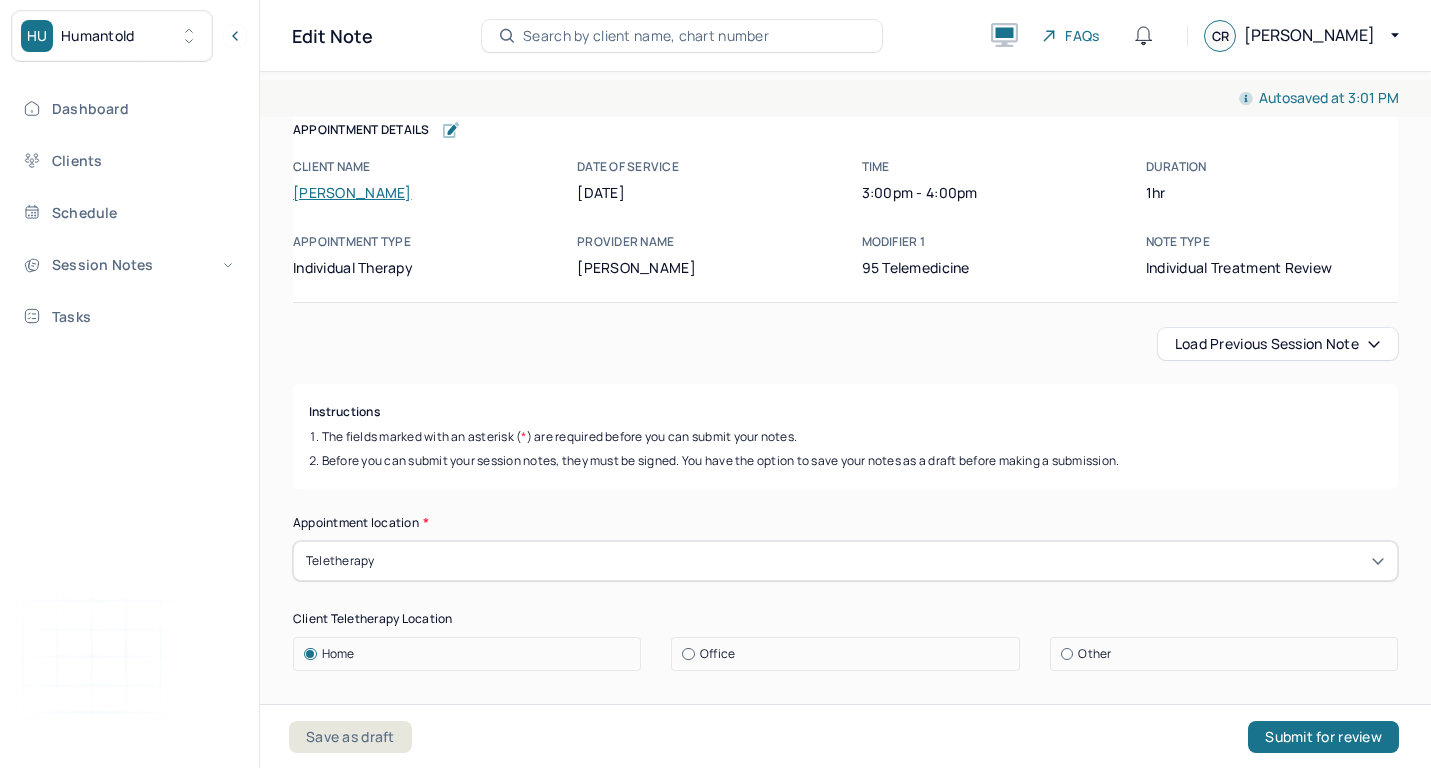 scroll, scrollTop: 0, scrollLeft: 0, axis: both 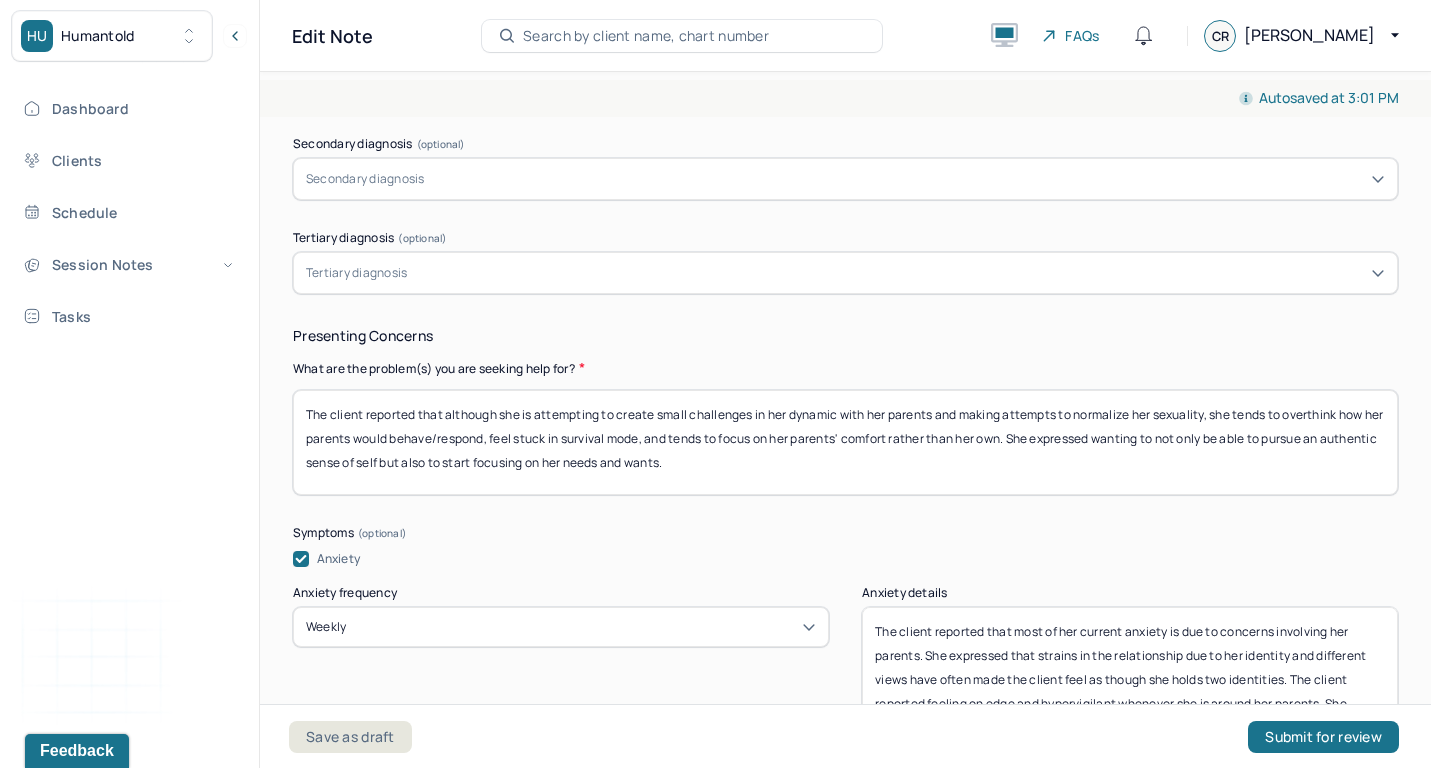 click on "The client reported that although she is attempting to create small challenges in her dynamic with her parents and making attempts to normalize her sexuality, she tends to overthink how her parents would behave/respond, feel stuck in survival mode, and tends to focus on her parents' comfort rather than her own. She expressed wanting to not only be able to pursue an authentic sense of self but also to start focusing on her needs and wants." at bounding box center [845, 442] 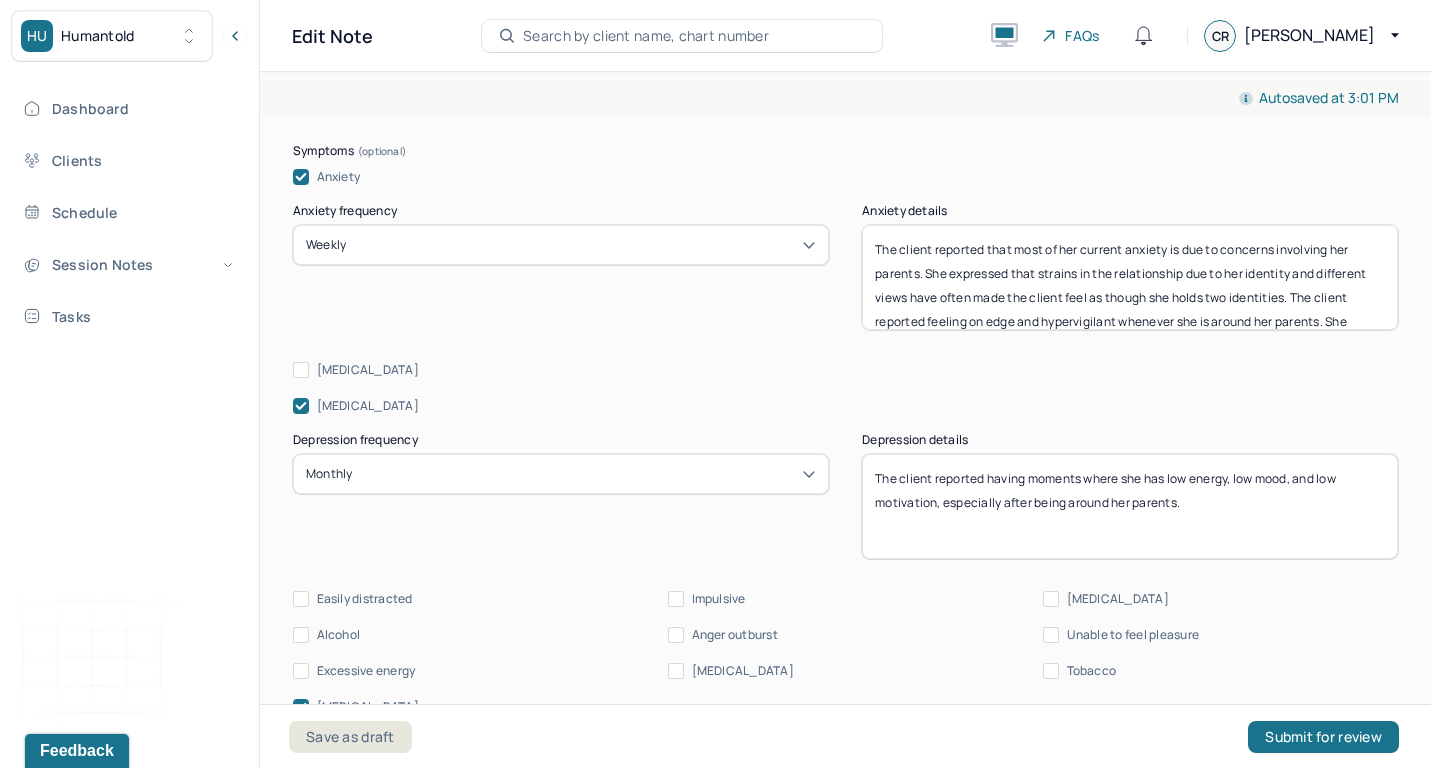 scroll, scrollTop: 1243, scrollLeft: 0, axis: vertical 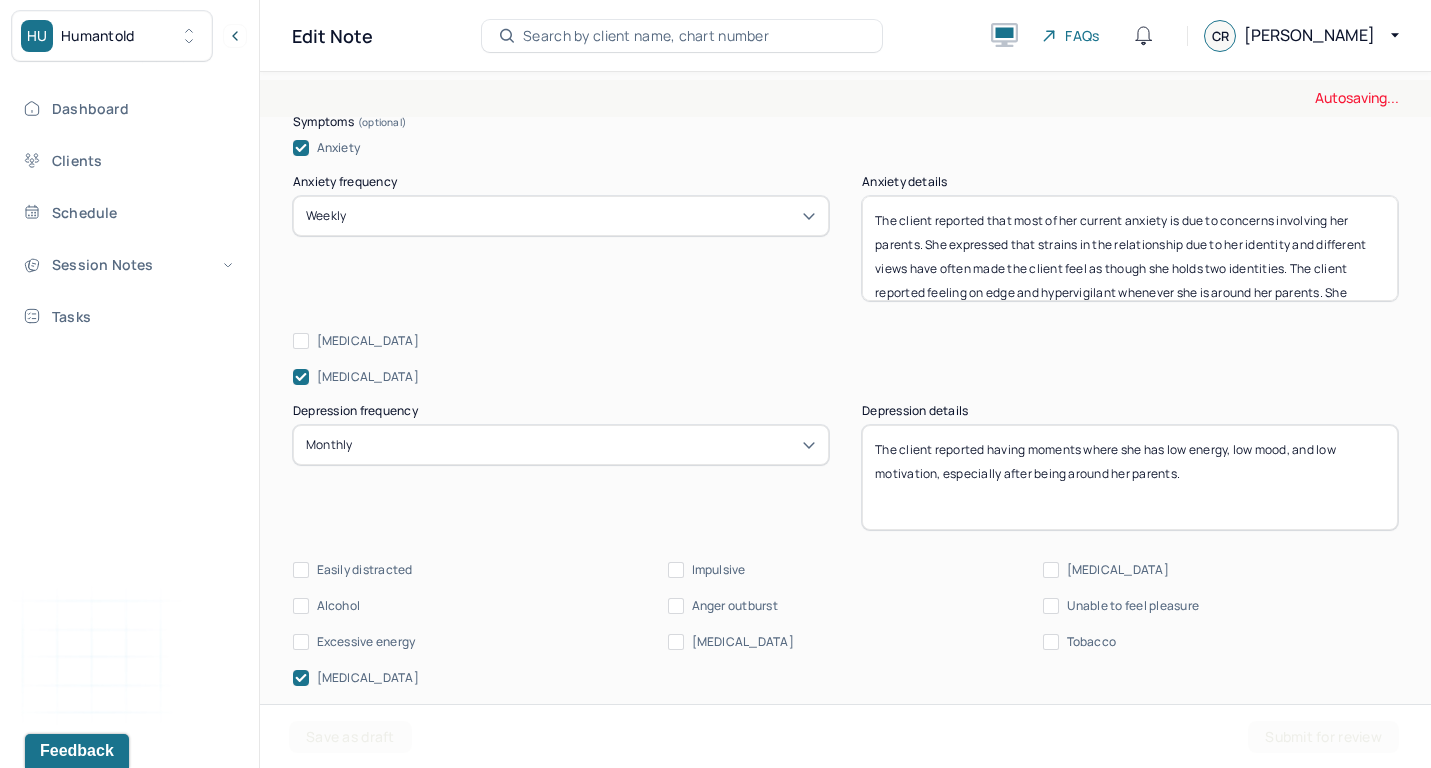 type on "The client reported that although she is attempting to create small changes in her dynamic with her parents and to normalize her sexuality, future thinking, feeling stuck in survival mode, and her tendency to try to predict how her parents would behave/respond continue to affect her anxiety. She expressed having difficulties trying to manage both her work and academic stressors while staying mindful of her interest in pursuing an authentic sense of self for her family and herself." 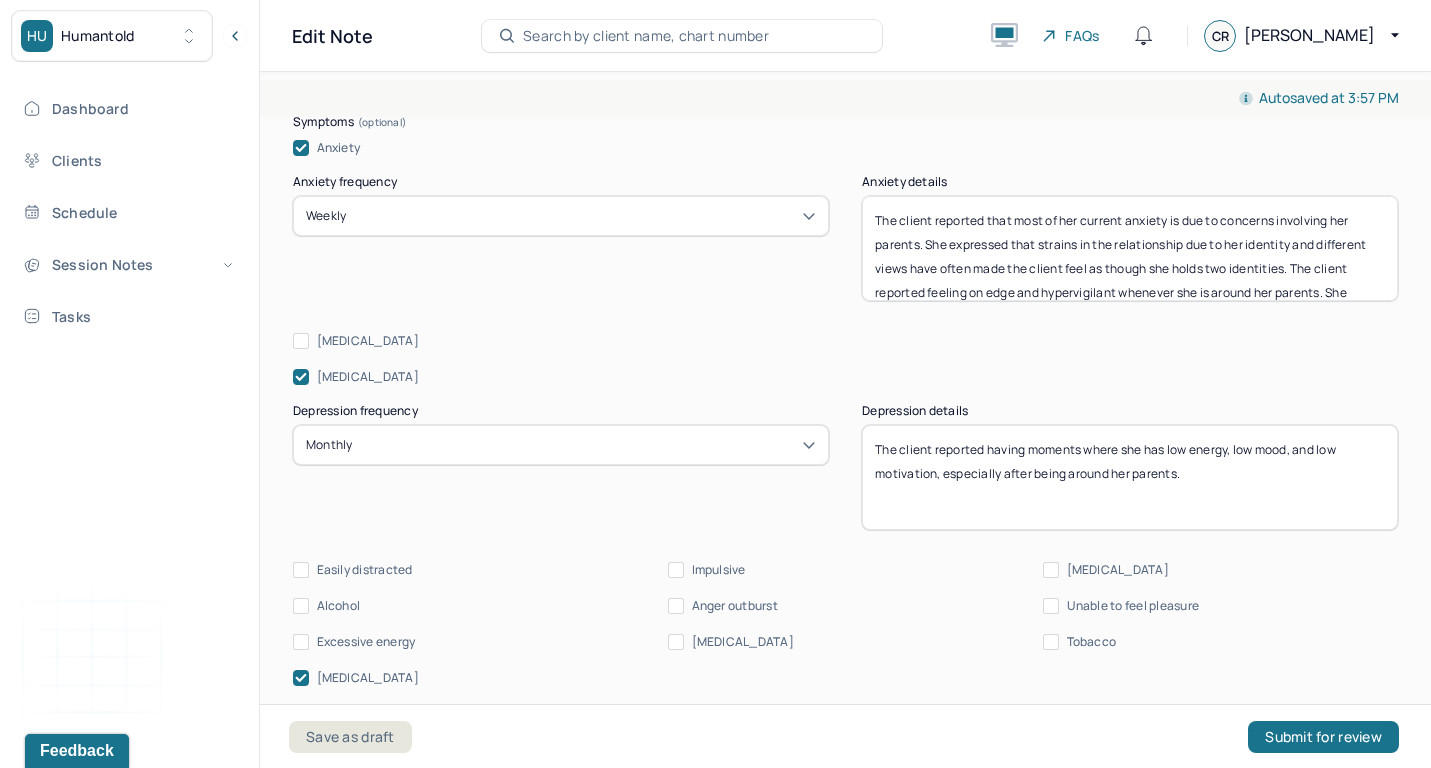 paste on "triggers relating to managing her time, navigating work and school stress, as well as current concerns involving her parents. She often expressed feeling on edge and hyperaware whenever she attempts to predict her parents' behaviors/reactions involving her sexuality and varying views. The client reported catastrophizing thought process tends to not only elevate her anxiety and stress, but also prevent her from applying changes that she wants to see for herself." 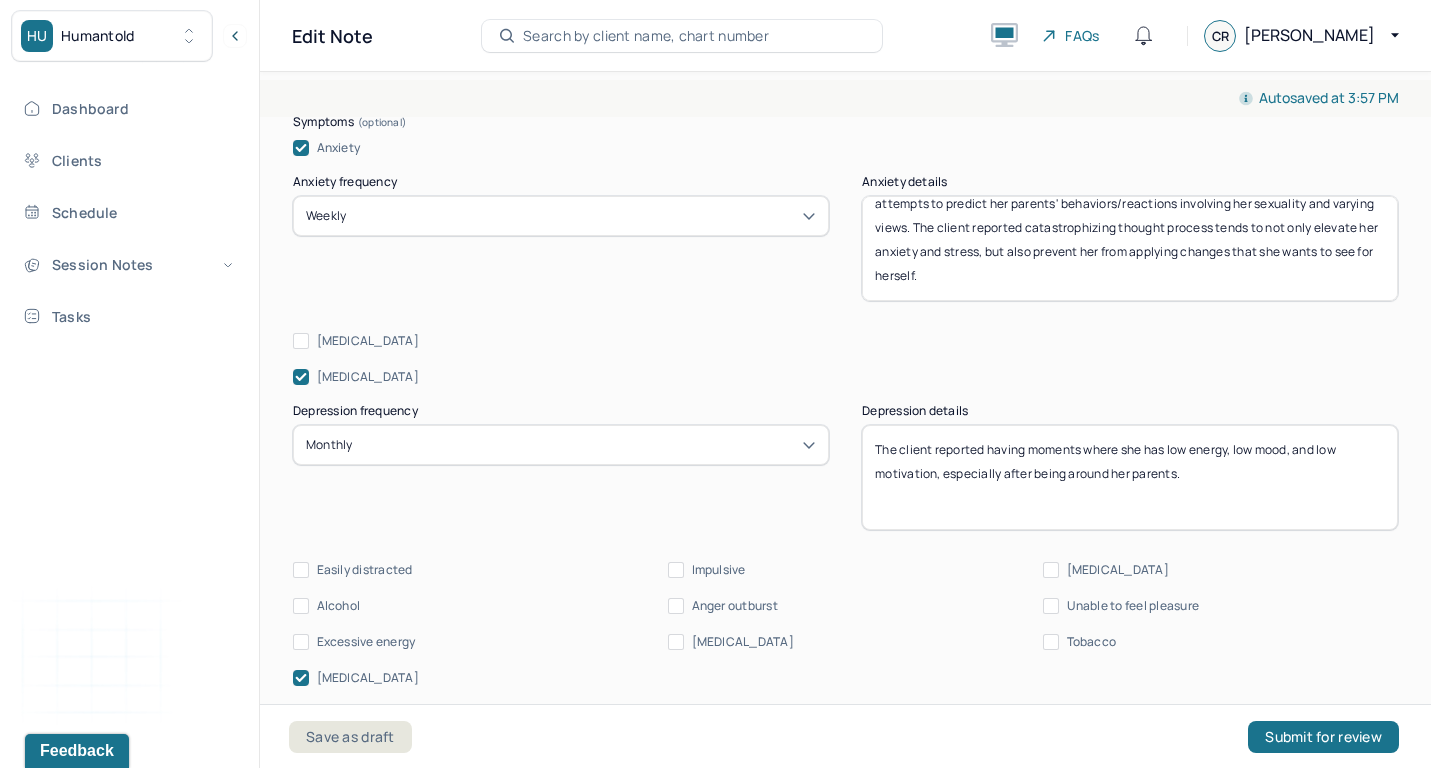 scroll, scrollTop: 88, scrollLeft: 0, axis: vertical 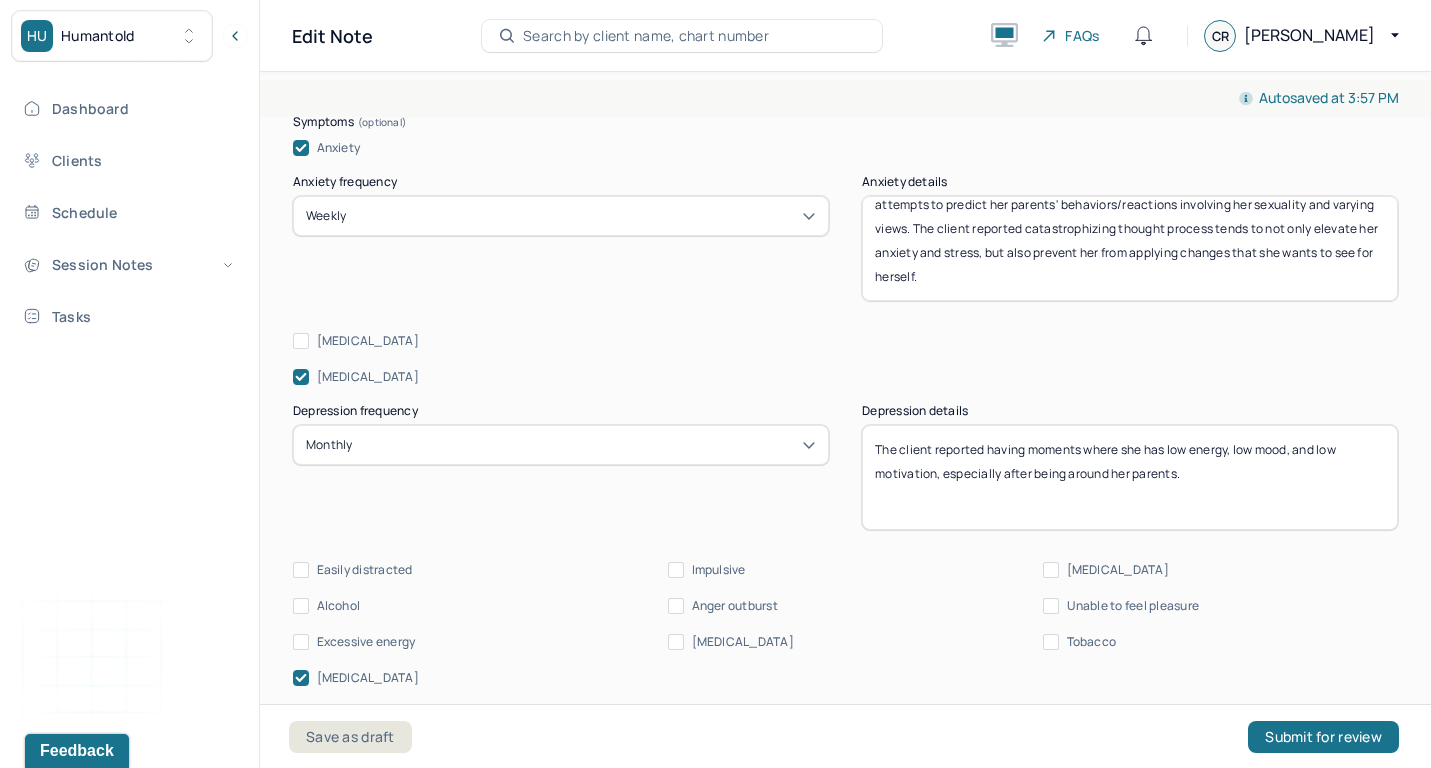 type on "The client reported that most of her current anxiety is due to triggers relating to managing her time, navigating work and school stress, as well as current concerns involving her parents. She often expressed feeling on edge and hyperaware whenever she attempts to predict her parents' behaviors/reactions involving her sexuality and varying views. The client reported catastrophizing thought process tends to not only elevate her anxiety and stress, but also prevent her from applying changes that she wants to see for herself." 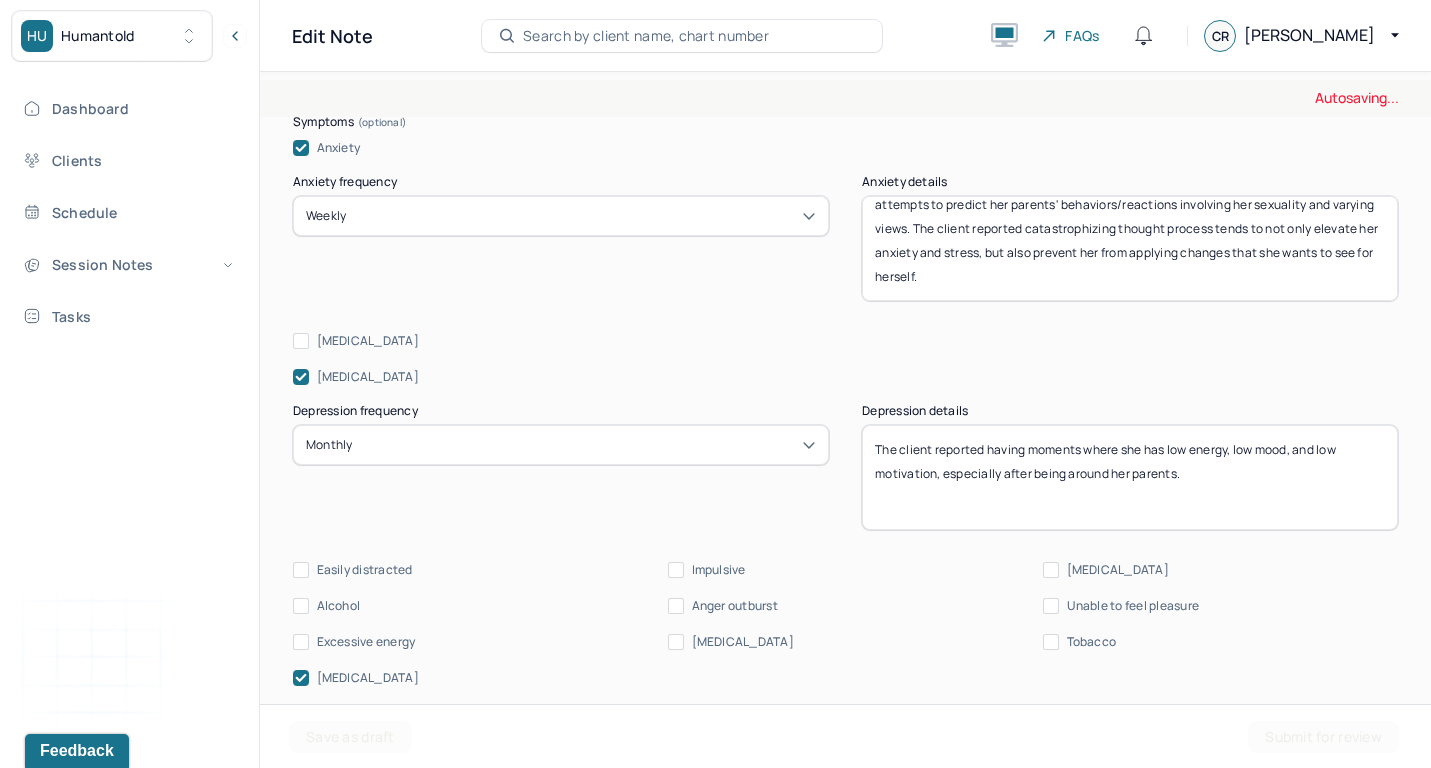 click on "The client reported having moments where she has low energy, low mood, and low motivation, especially after being around her parents." at bounding box center [1130, 477] 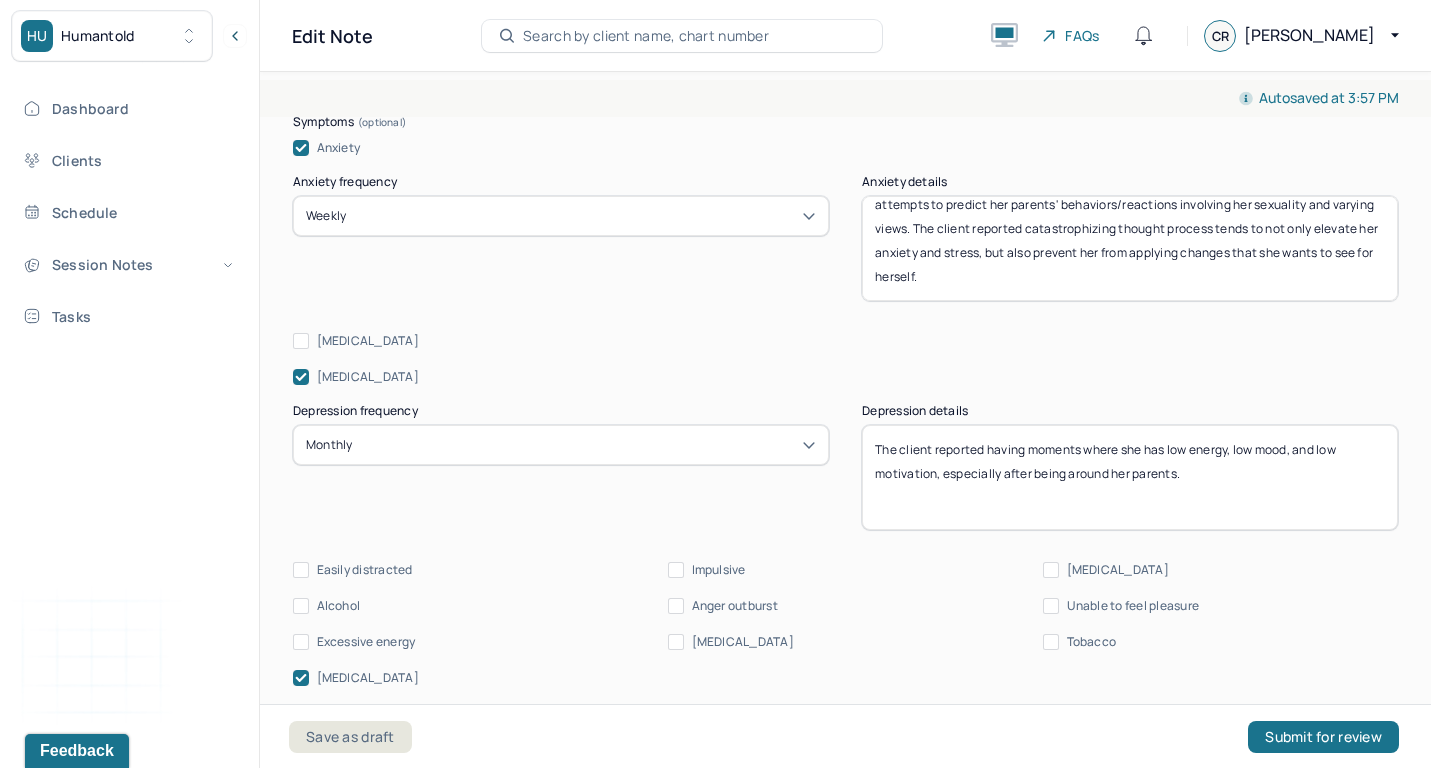 click on "The client reported having moments where she has low energy, low mood, and low motivation, especially after being around her parents." at bounding box center (1130, 477) 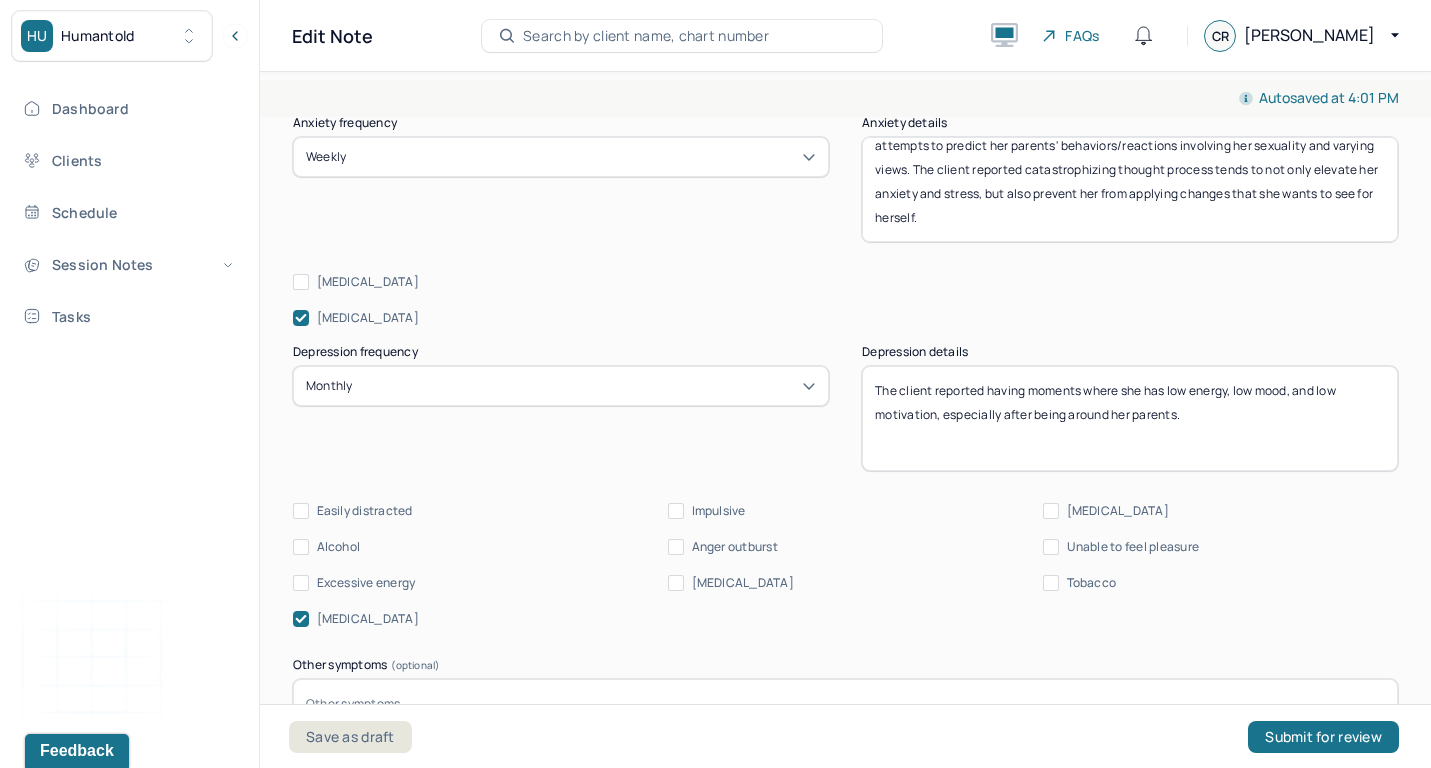 scroll, scrollTop: 1317, scrollLeft: 0, axis: vertical 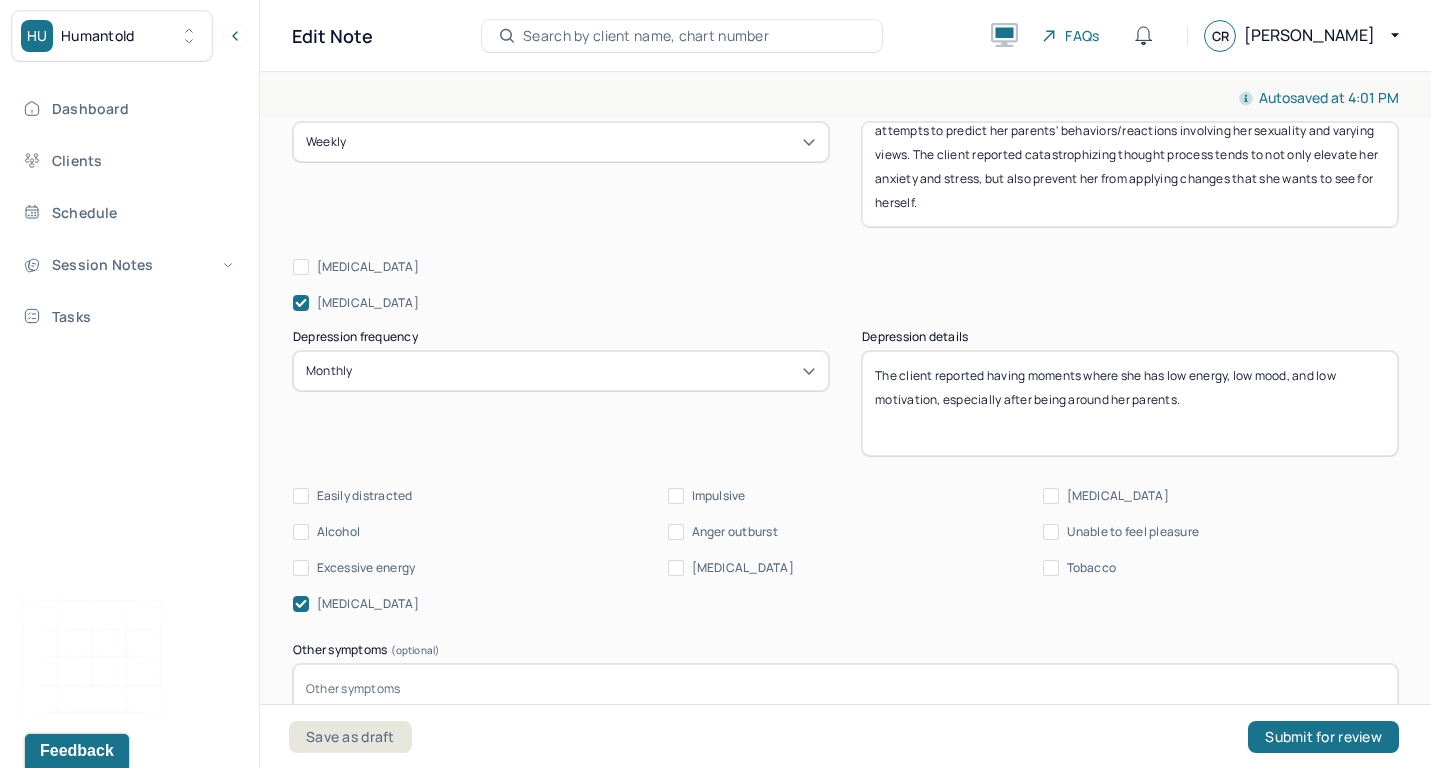 click on "The client reported having moments where she has low energy, low mood, and low motivation, especially after being around her parents." at bounding box center (1130, 403) 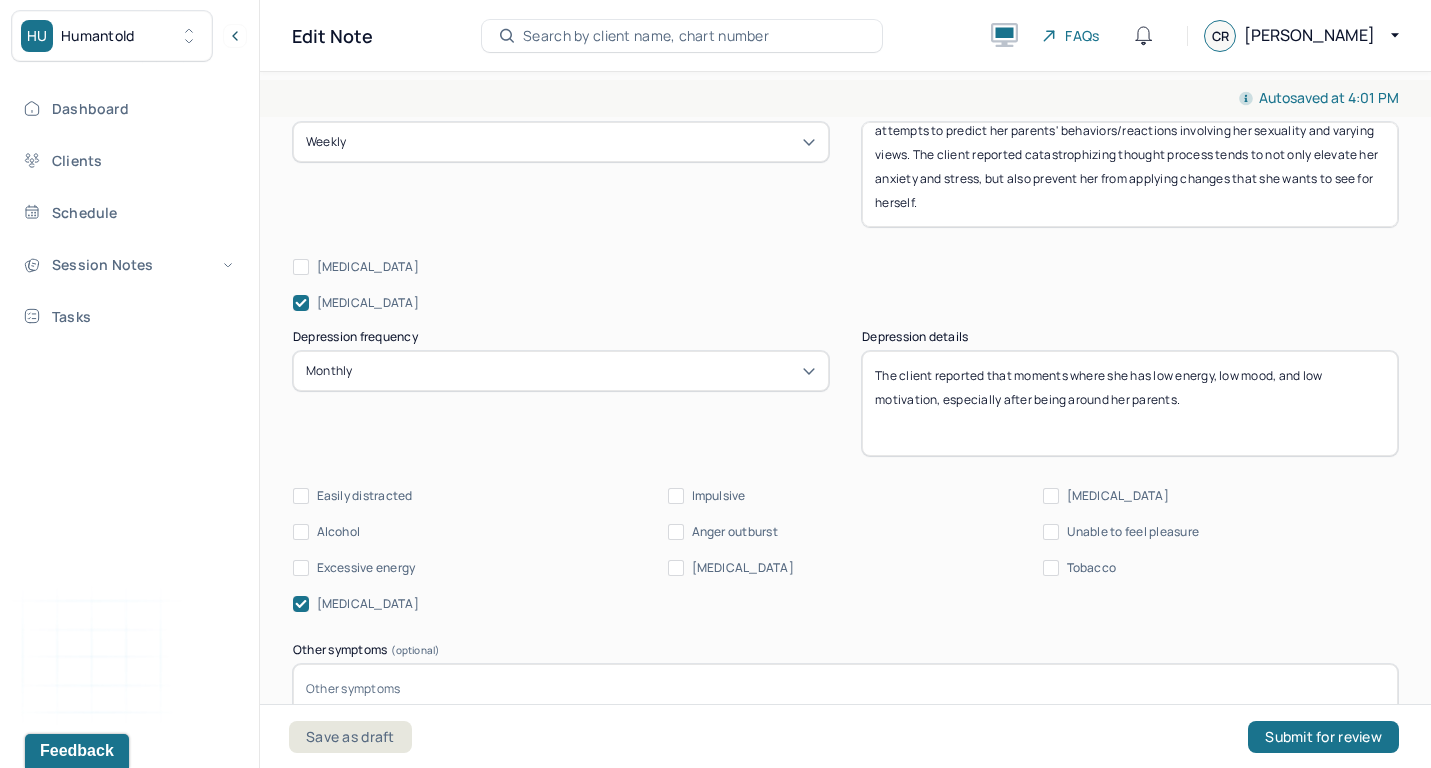 click on "The client reported having moments where she has low energy, low mood, and low motivation, especially after being around her parents." at bounding box center [1130, 403] 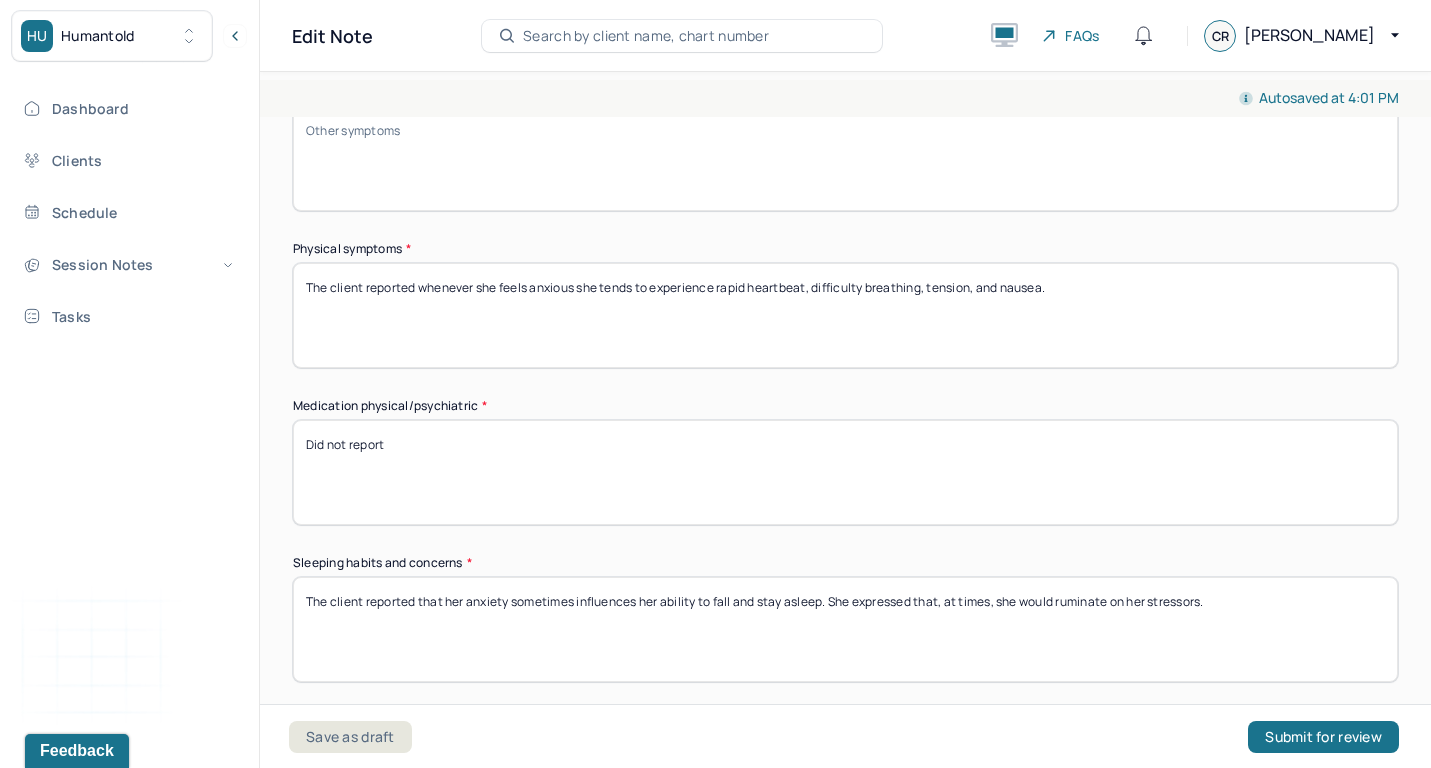 scroll, scrollTop: 1878, scrollLeft: 0, axis: vertical 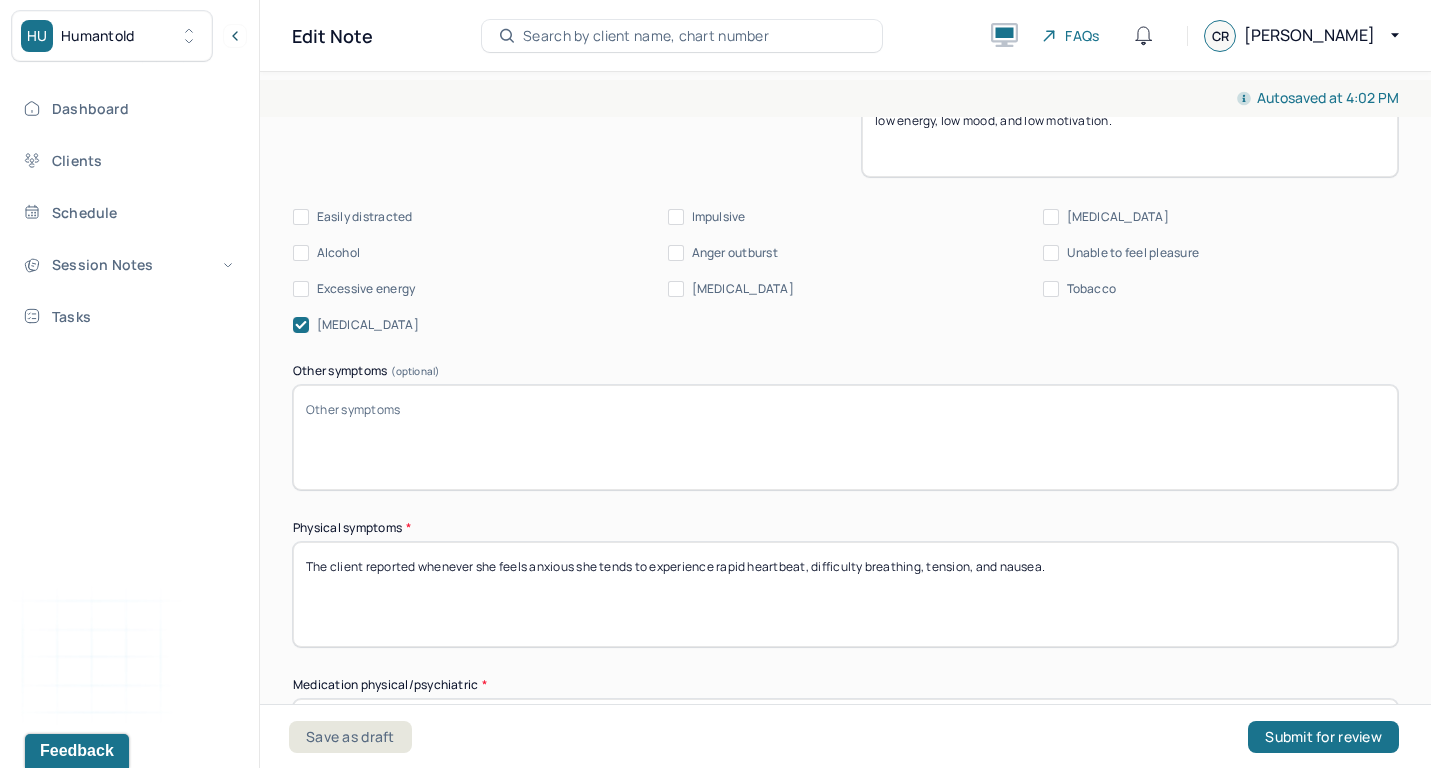 type on "The client reported that navigating work, academia, and family at times would trigger her low energy, low mood, and low motivation." 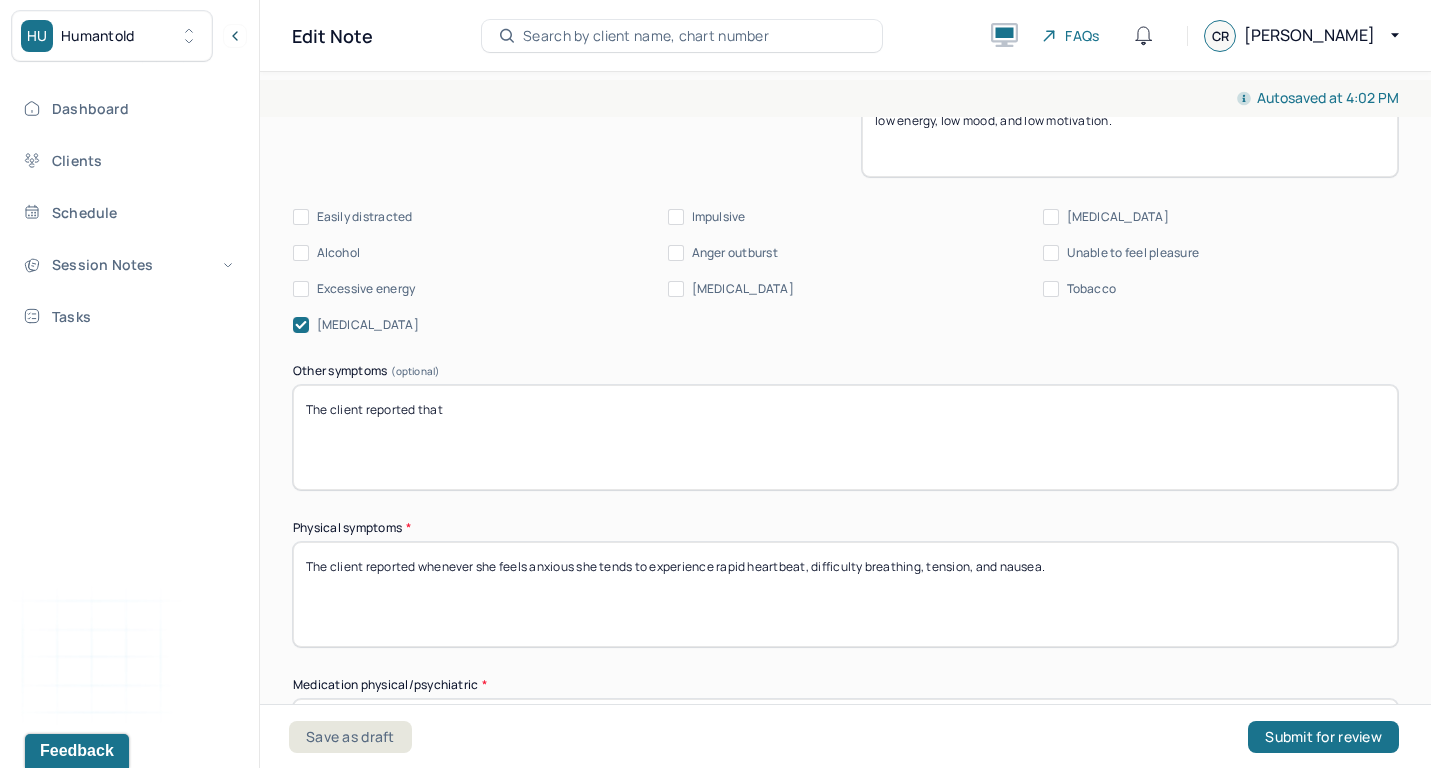 click on "The client reported that" at bounding box center [845, 437] 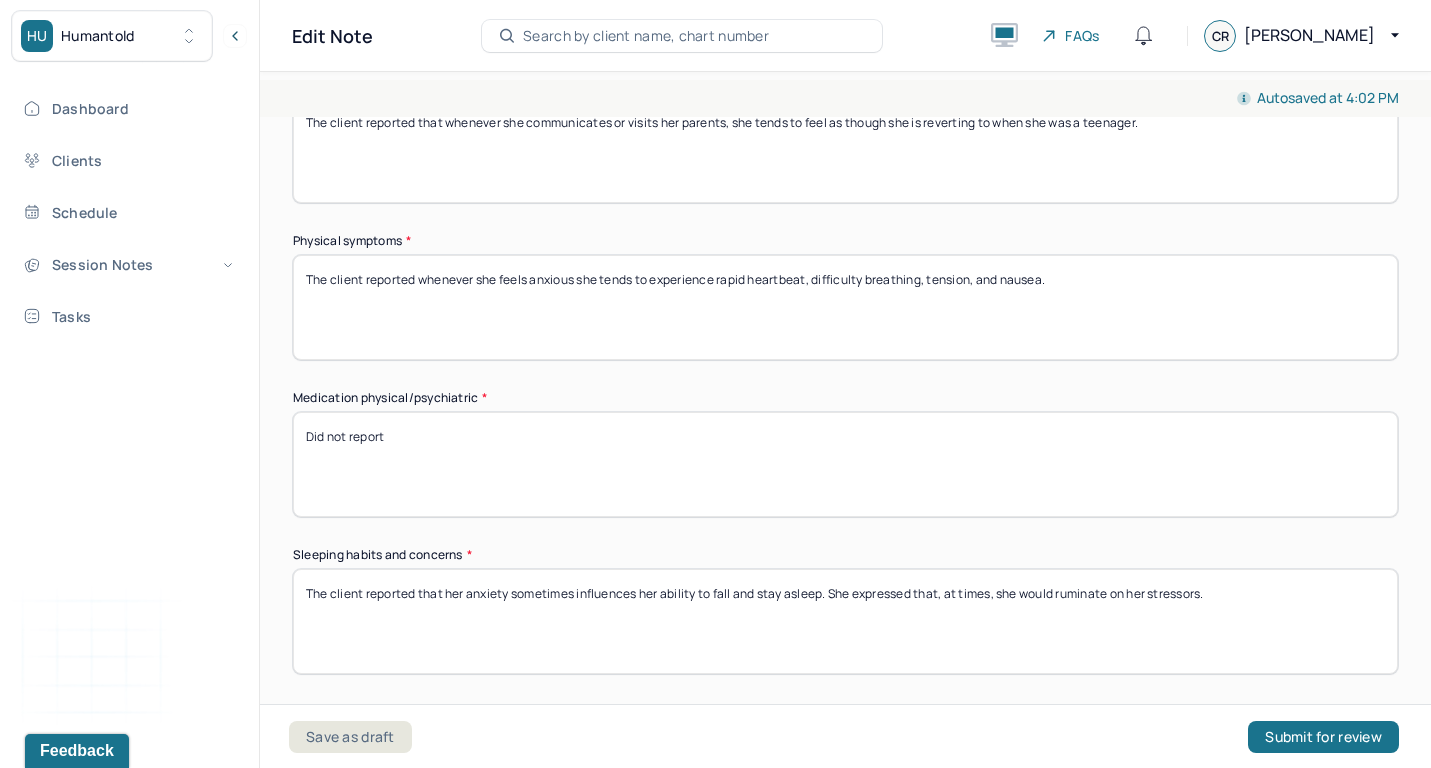 scroll, scrollTop: 1906, scrollLeft: 0, axis: vertical 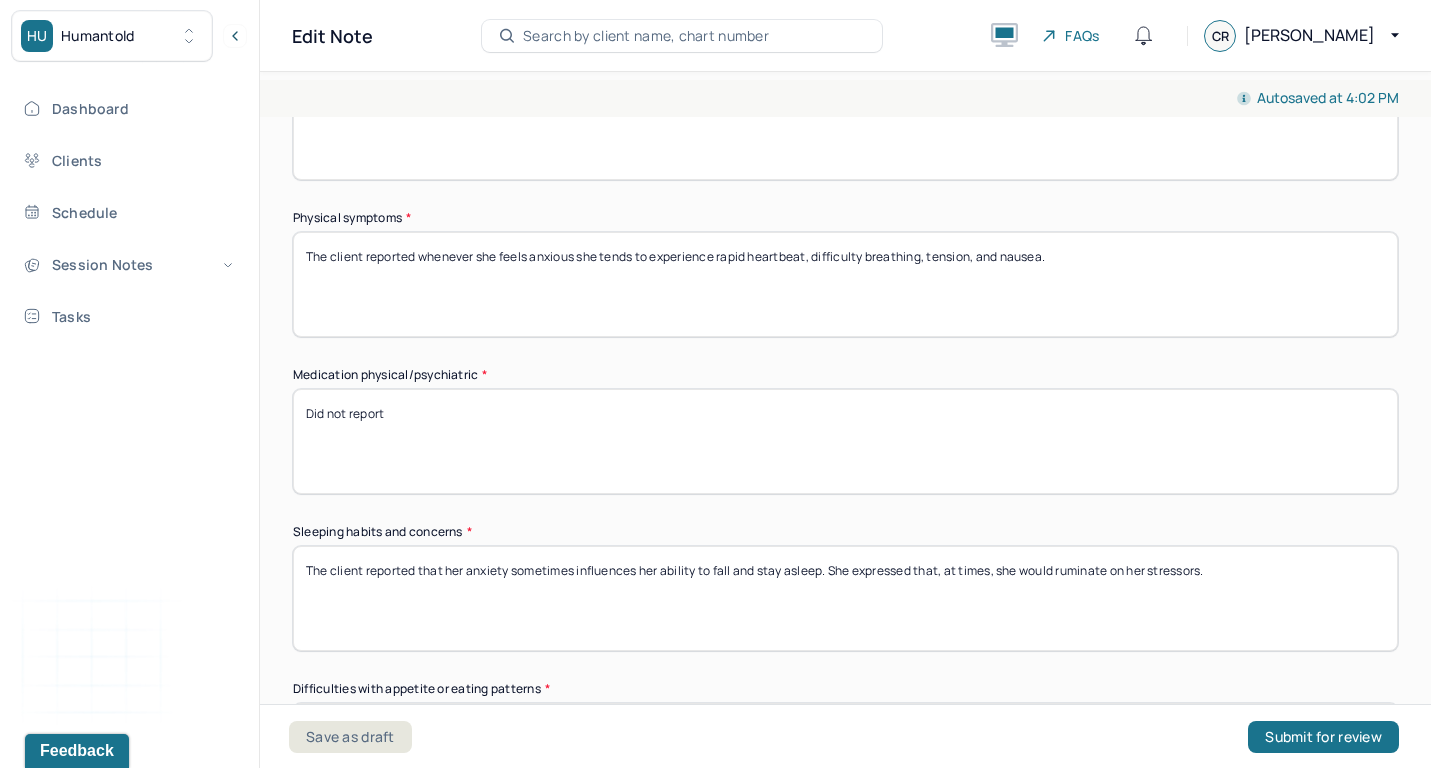 type on "The client reported that whenever she communicates or visits her parents, she tends to feel as though she is reverting to when she was a teenager." 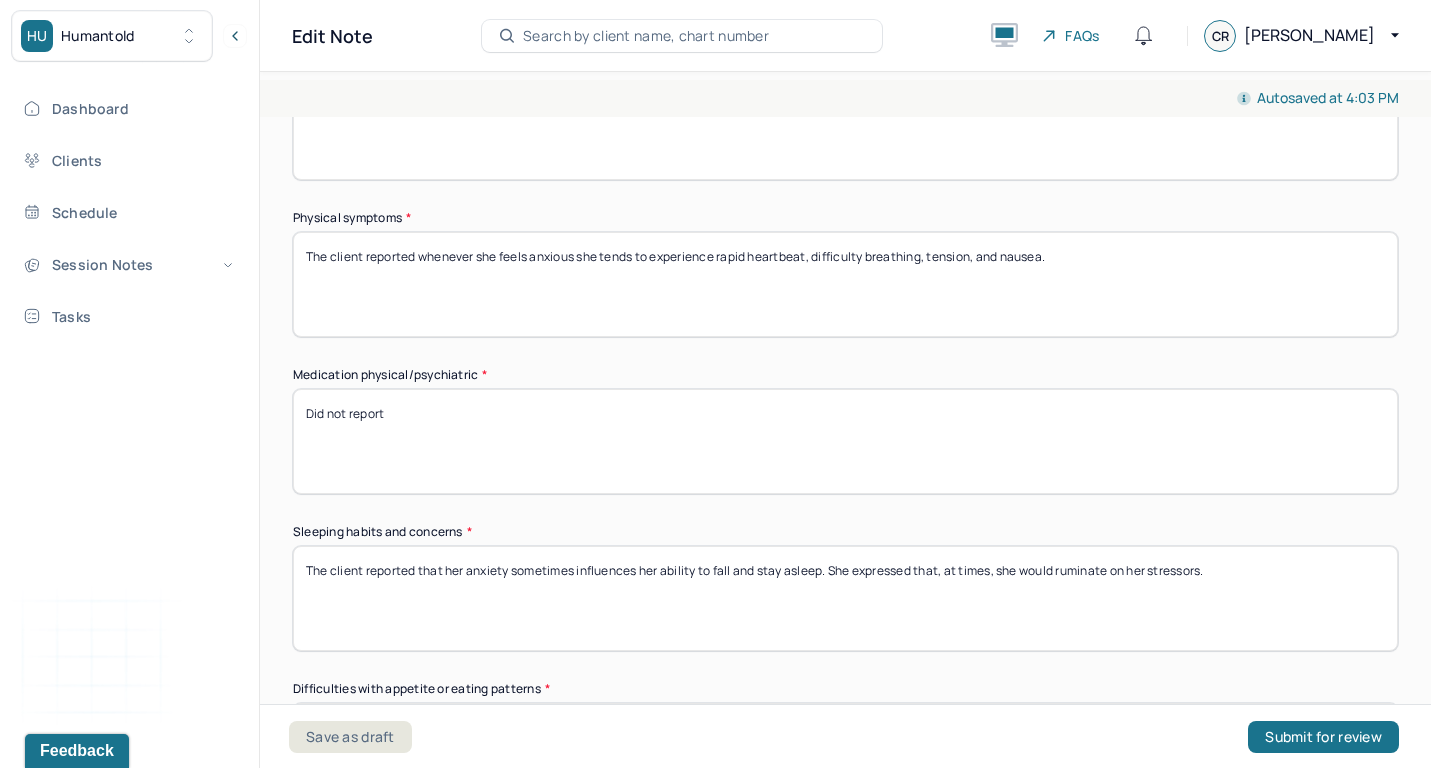 click on "The client reported whenever she feels anxious she tends to experience rapid heartbeat, difficulty breathing, tension, and nausea." at bounding box center (845, 284) 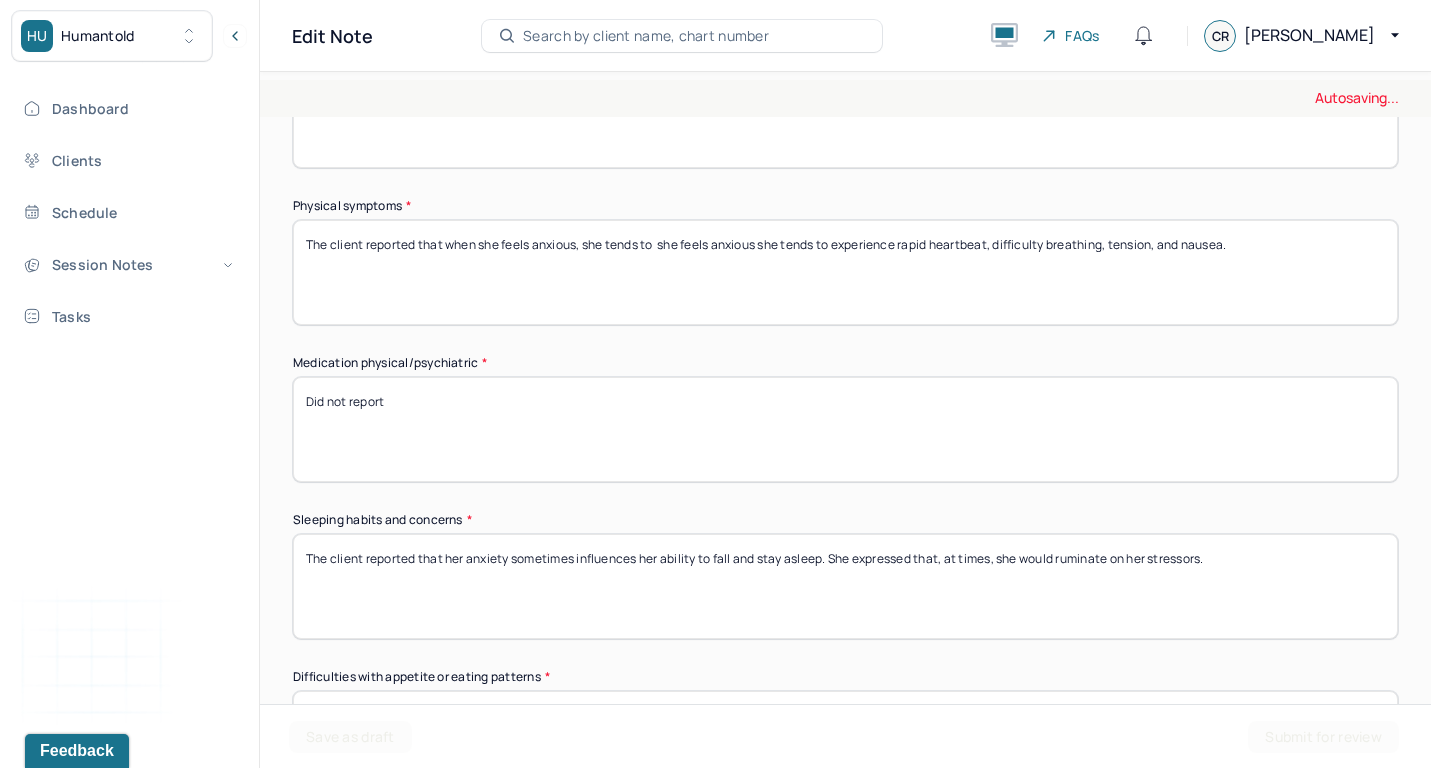 drag, startPoint x: 666, startPoint y: 240, endPoint x: 835, endPoint y: 242, distance: 169.01184 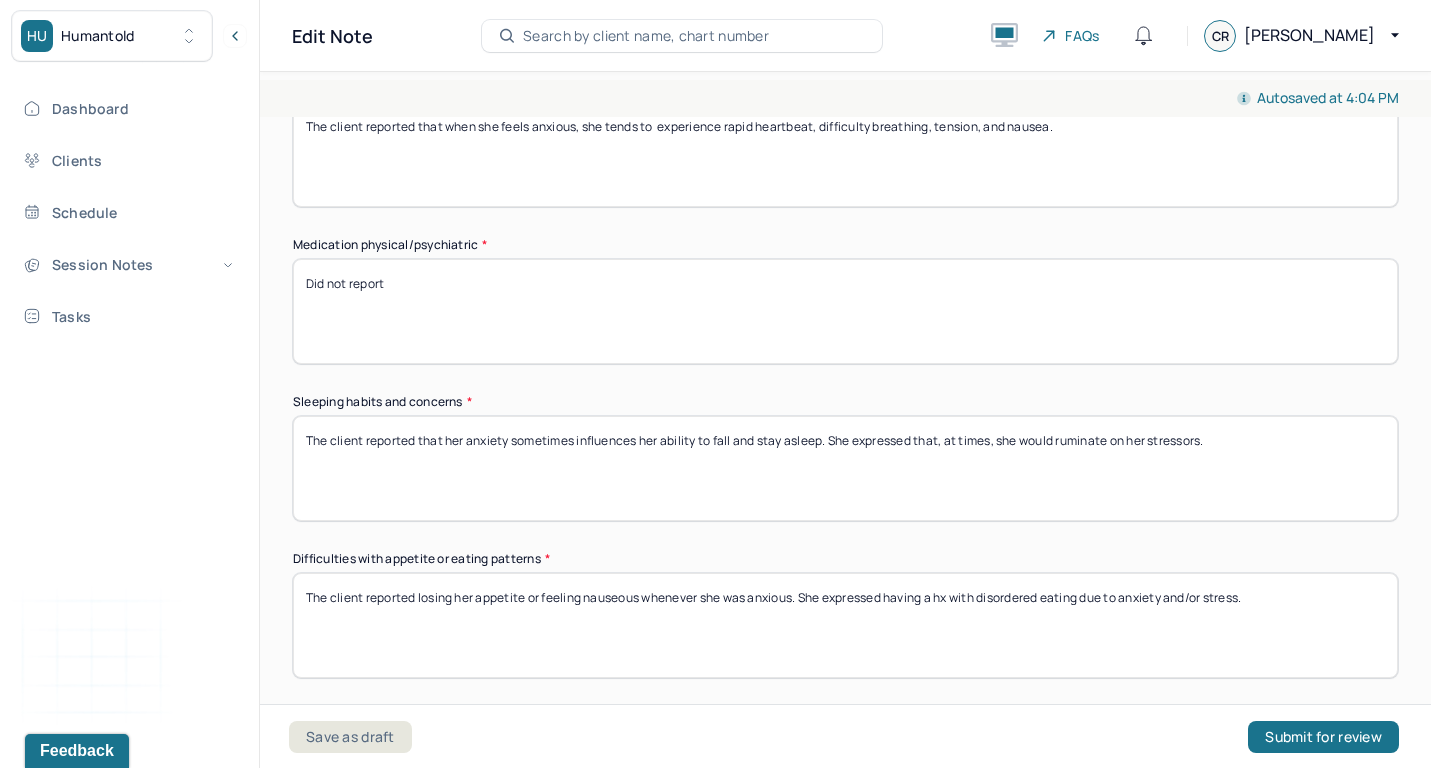 scroll, scrollTop: 2053, scrollLeft: 0, axis: vertical 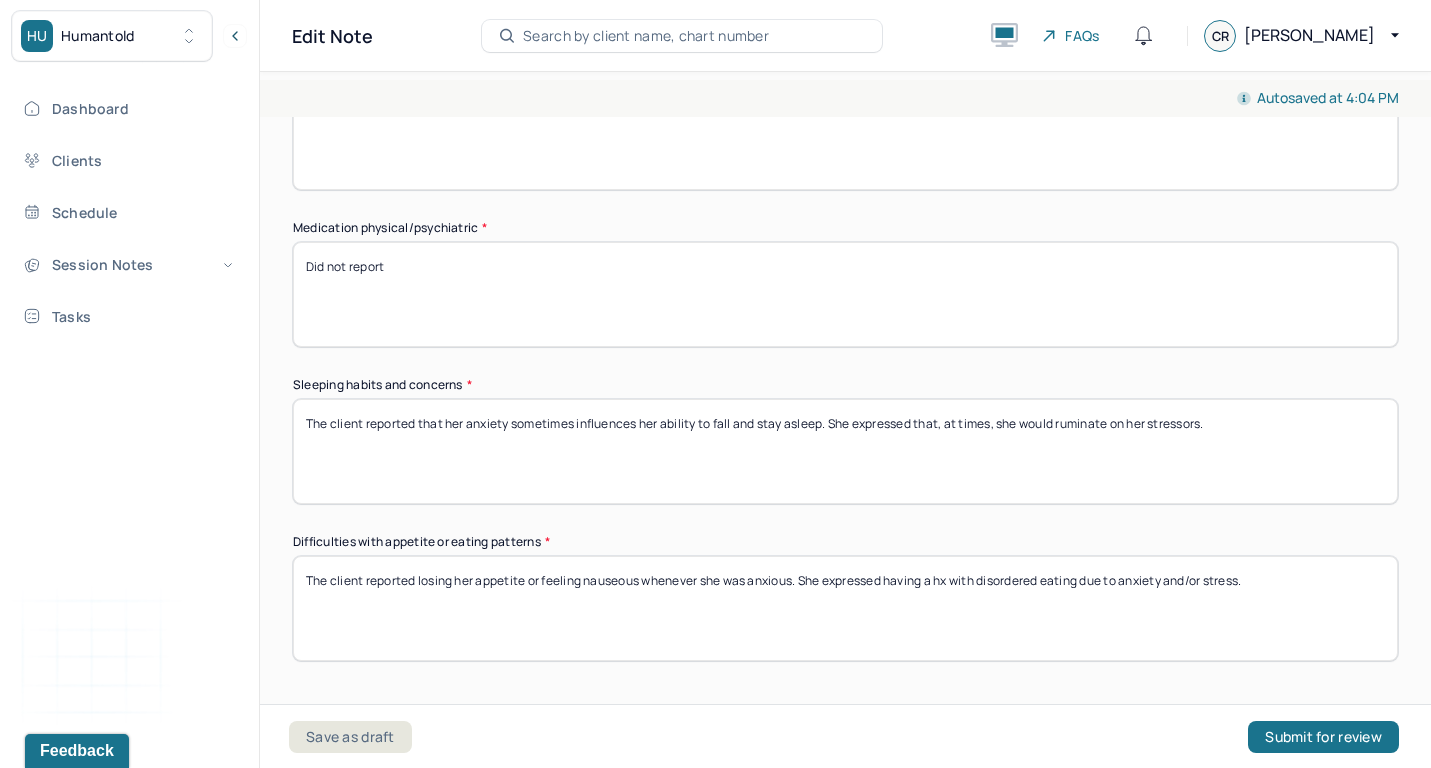 type on "The client reported that when she feels anxious, she tends to  experience rapid heartbeat, difficulty breathing, tension, and nausea." 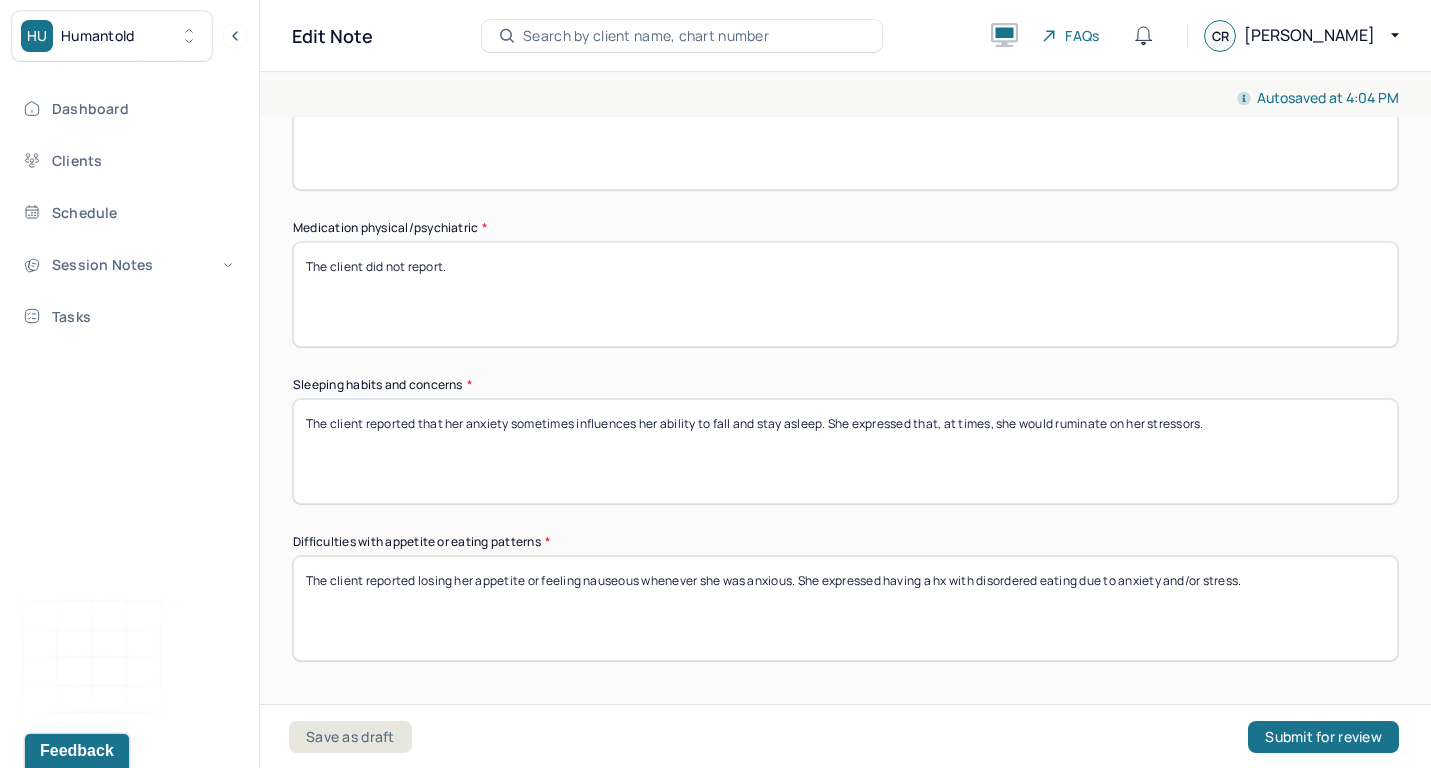 type on "The client did not report." 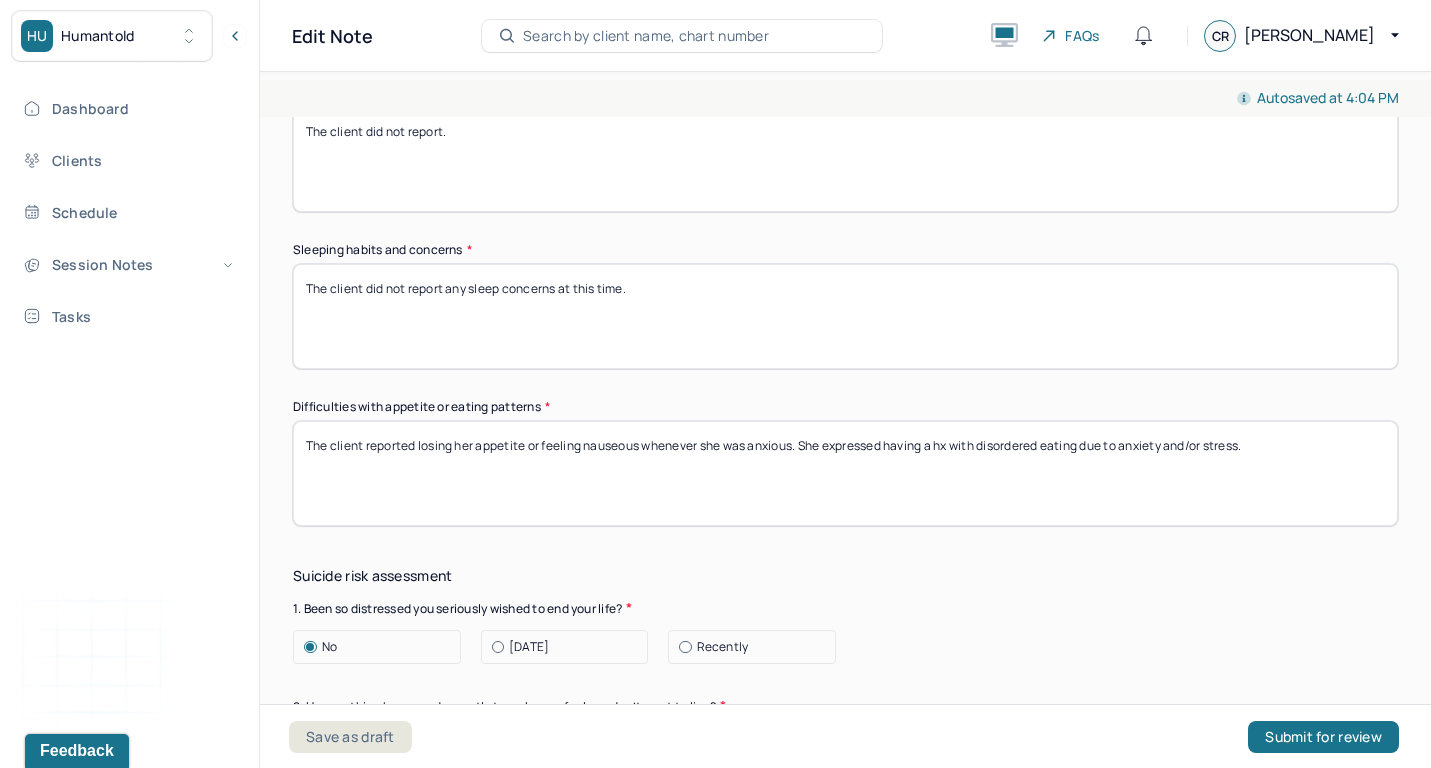 scroll, scrollTop: 2253, scrollLeft: 0, axis: vertical 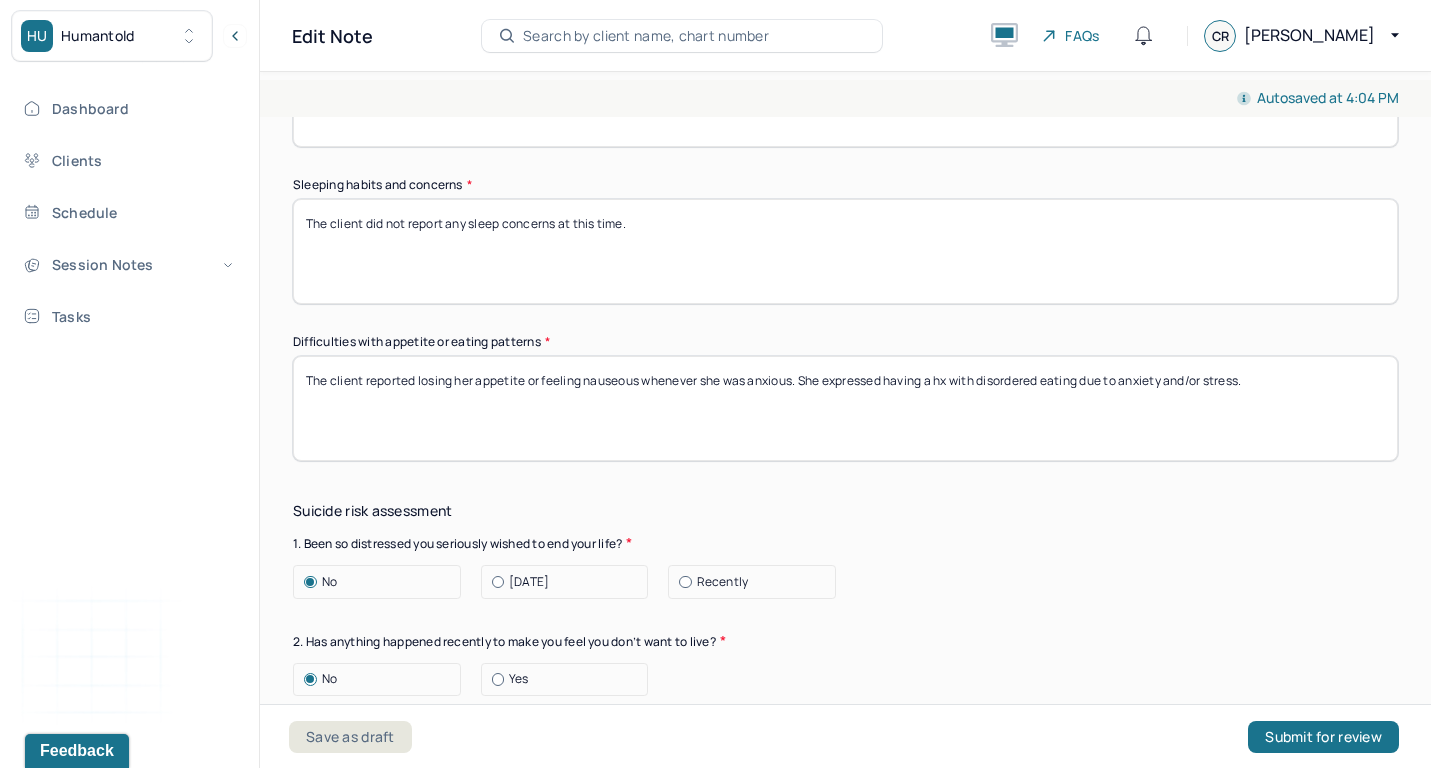 type on "The client did not report any sleep concerns at this time." 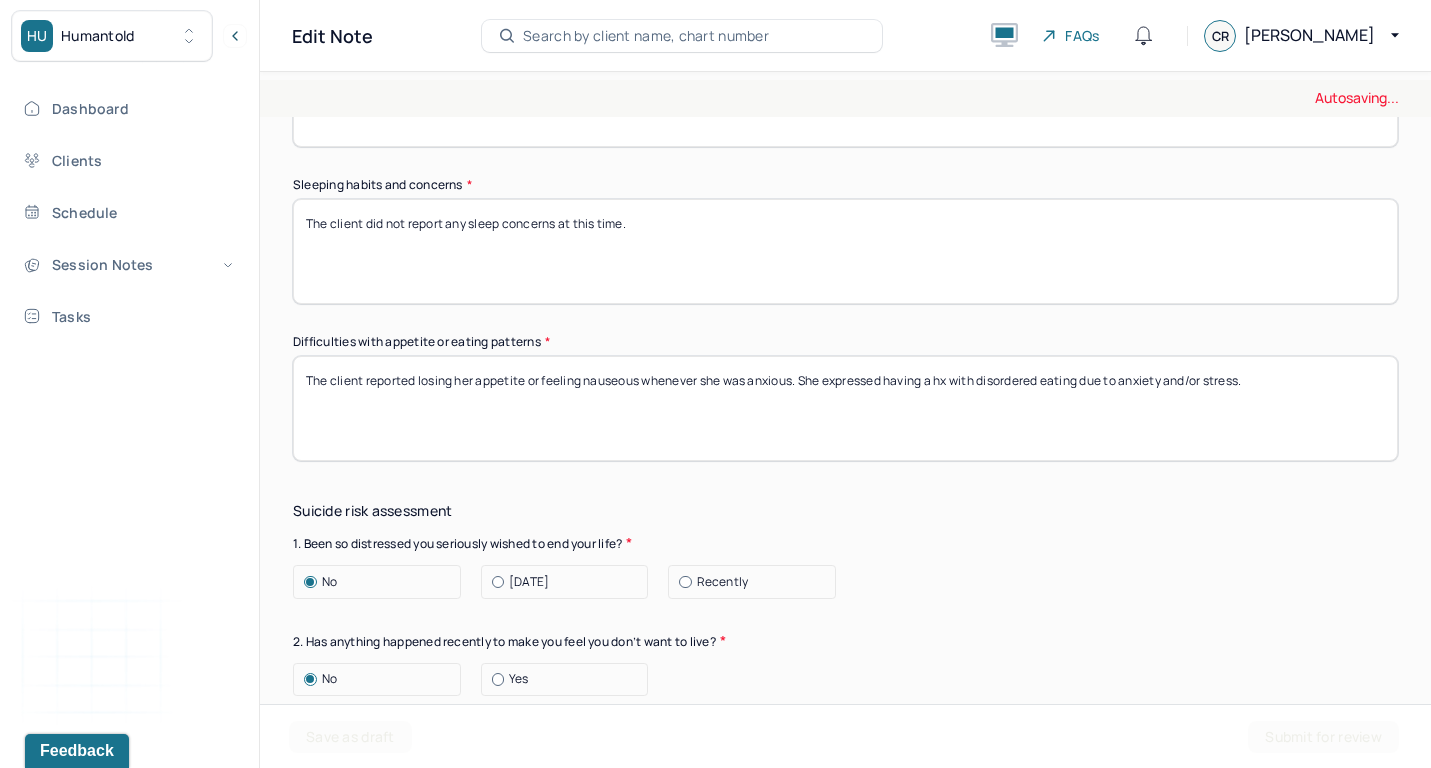 click on "The client reported losing her appetite or feeling nauseous whenever she was anxious. She expressed having a hx with disordered eating due to anxiety and/or stress." at bounding box center [845, 408] 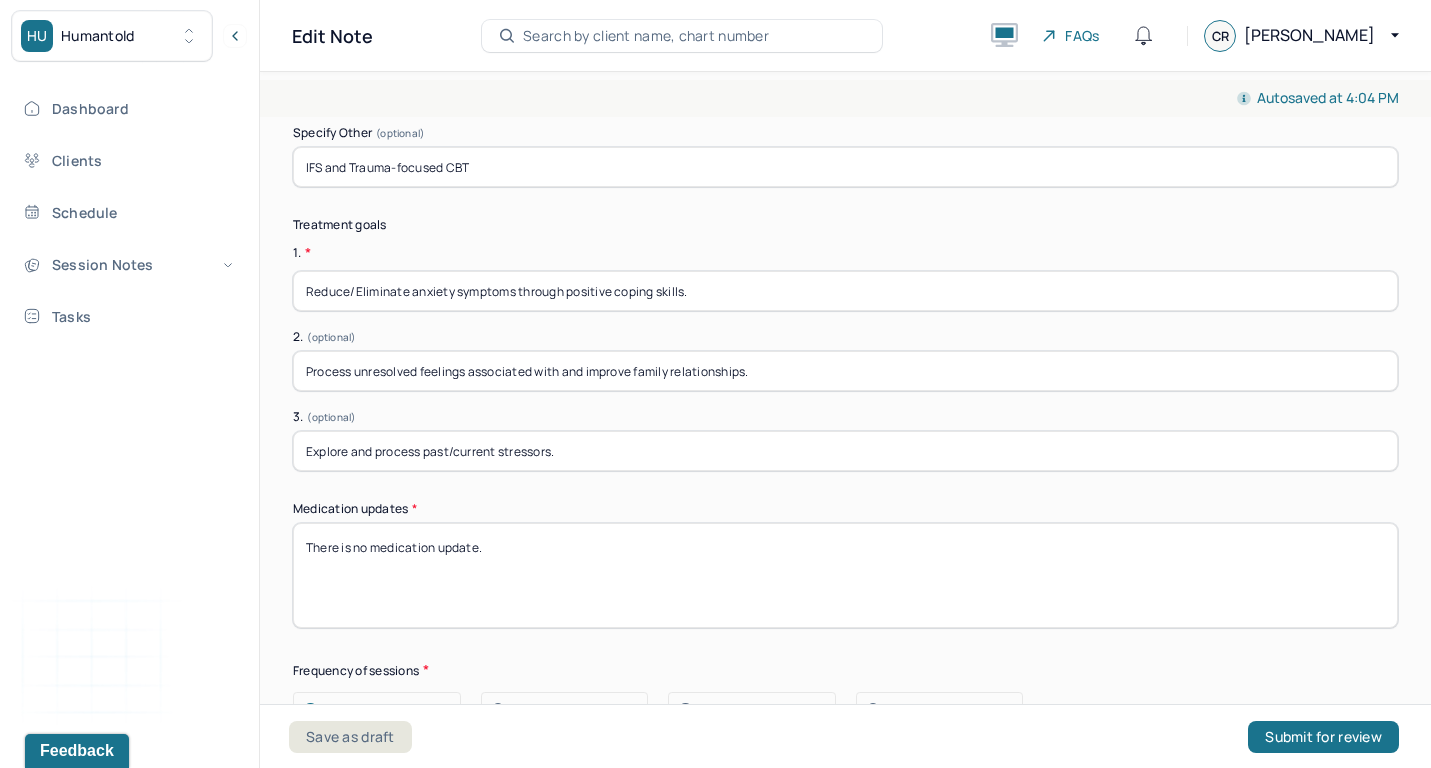 scroll, scrollTop: 5241, scrollLeft: 0, axis: vertical 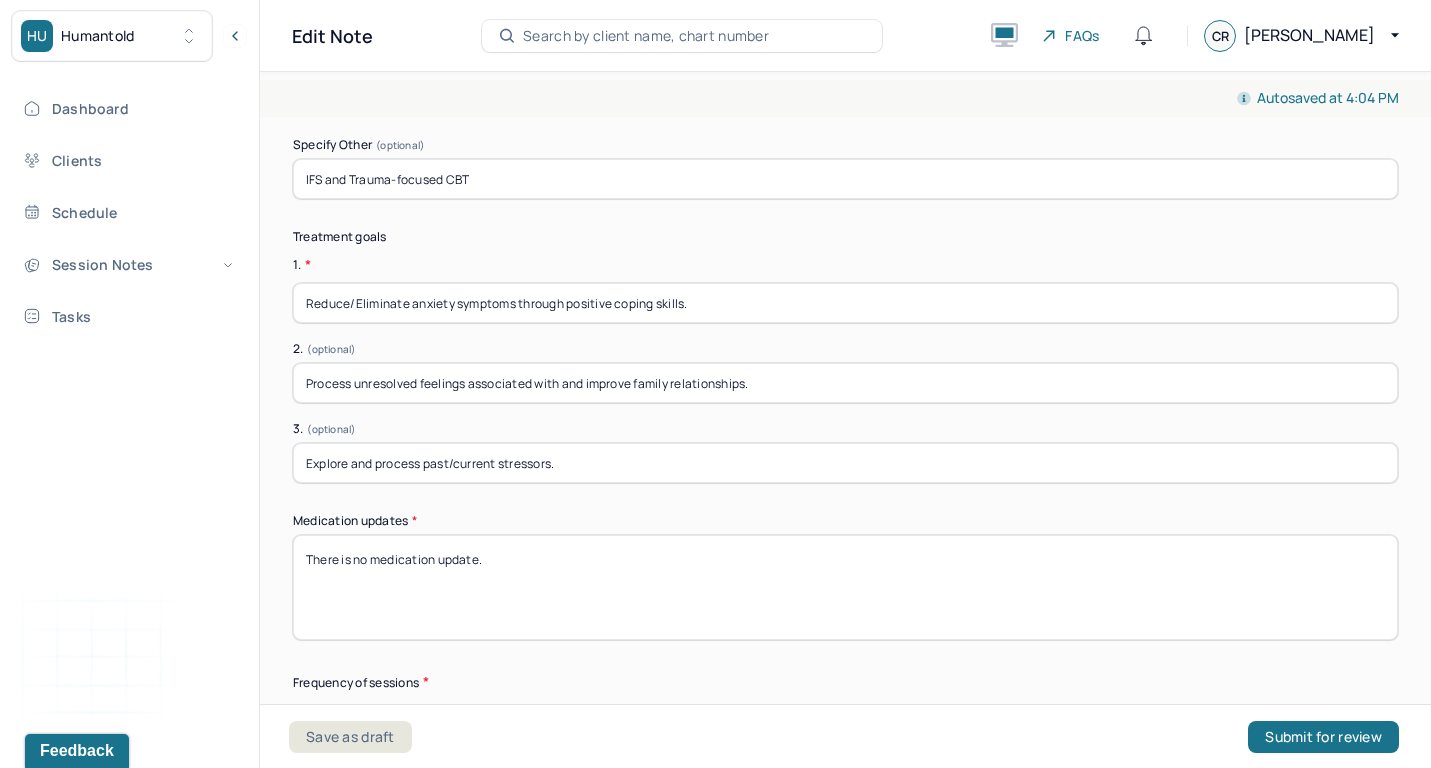 type on "The client did not report having any eating concerns at this time." 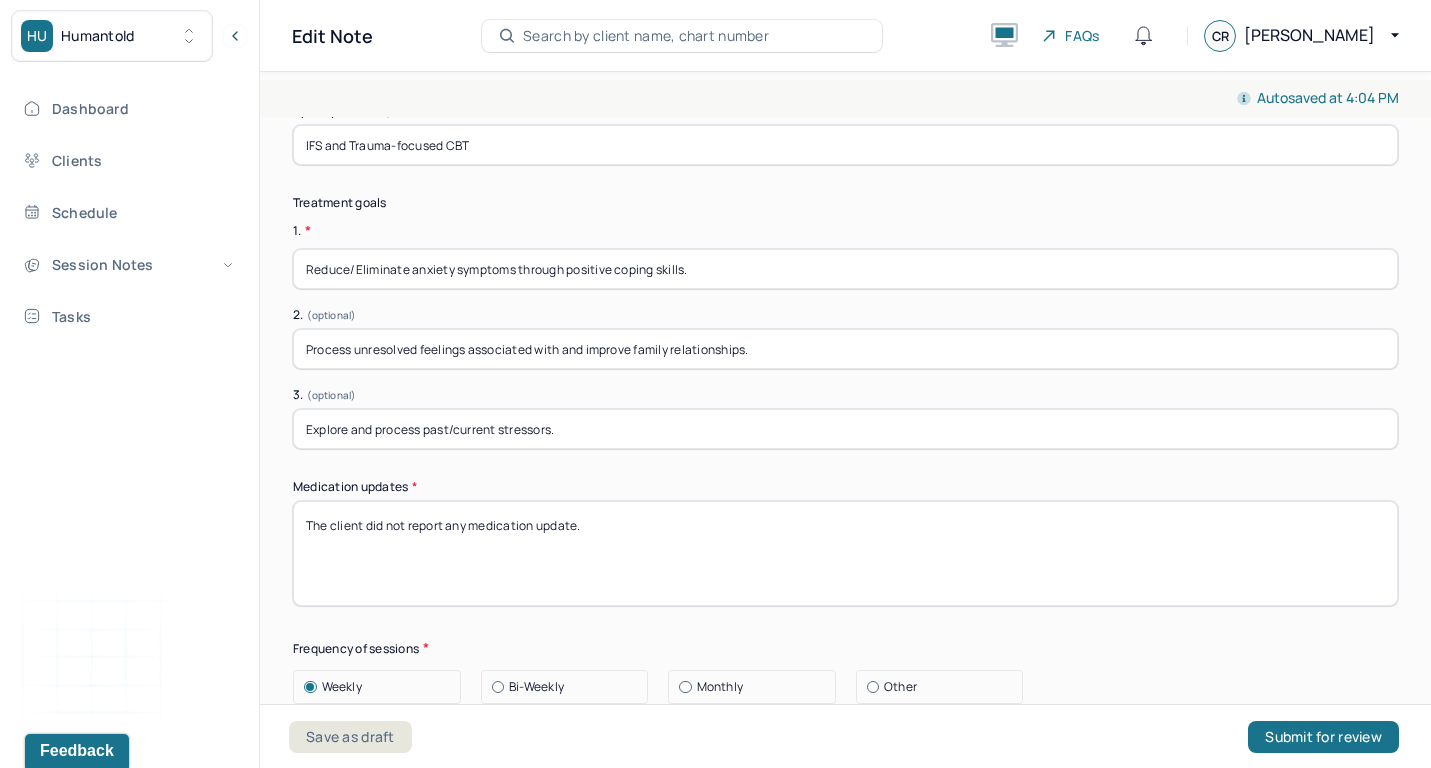 scroll, scrollTop: 5226, scrollLeft: 0, axis: vertical 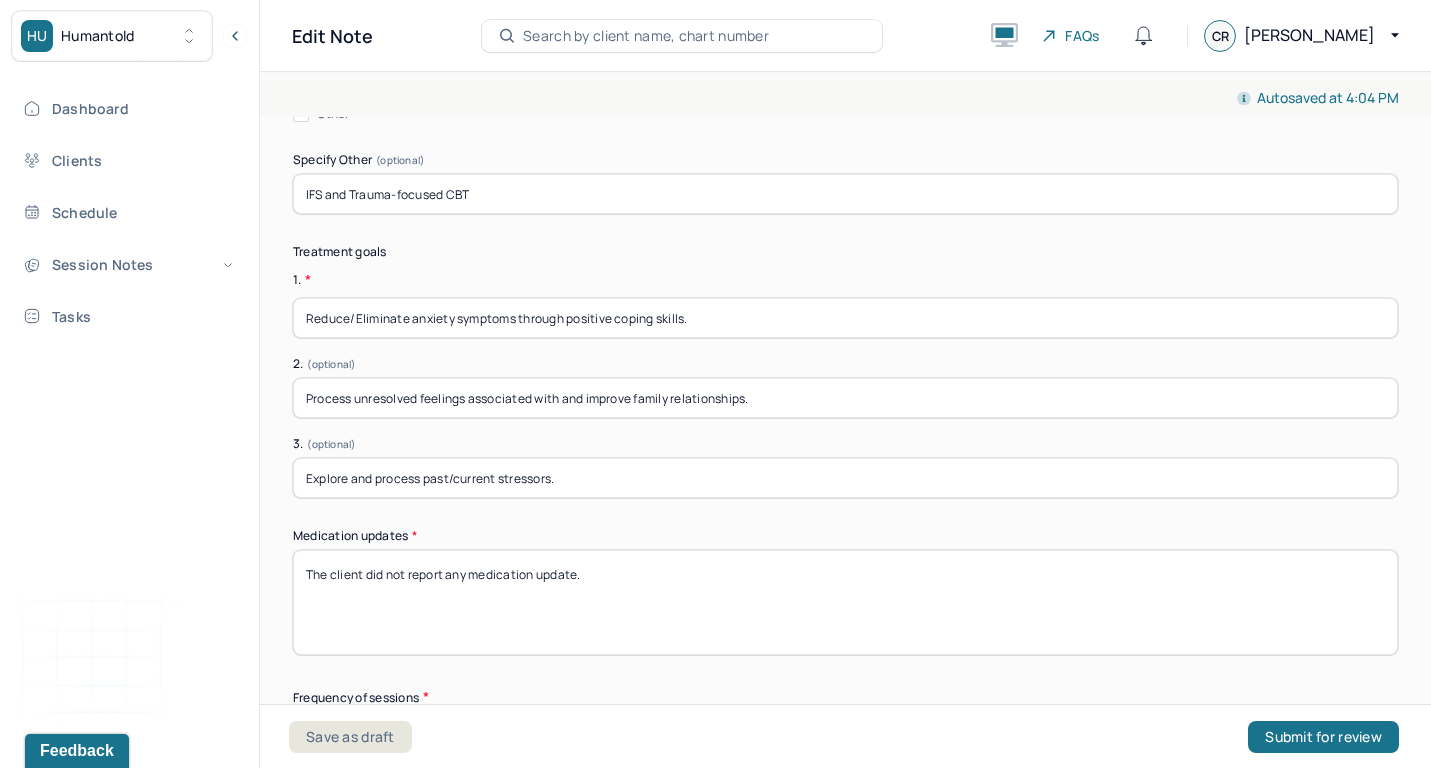 type on "The client did not report any medication update." 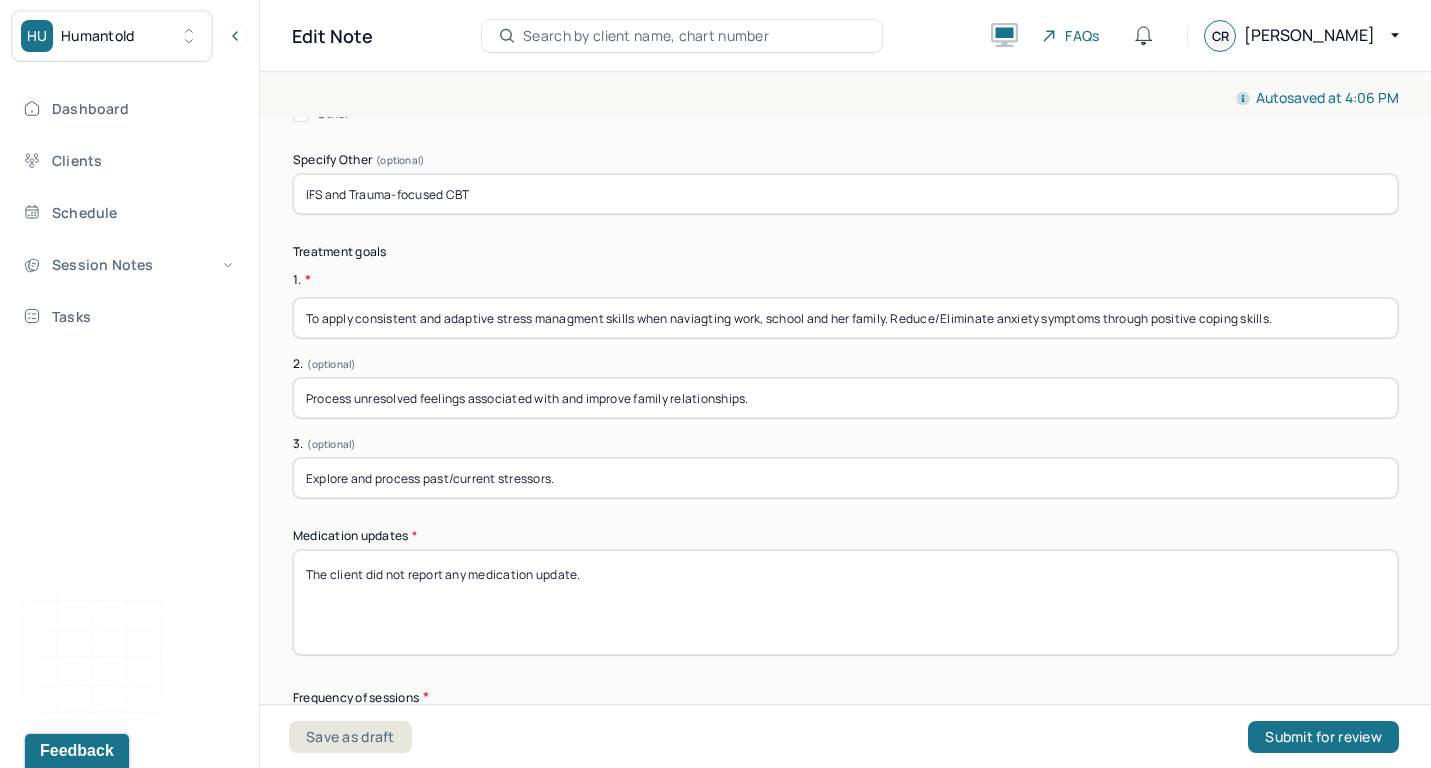 drag, startPoint x: 901, startPoint y: 296, endPoint x: 1333, endPoint y: 368, distance: 437.9589 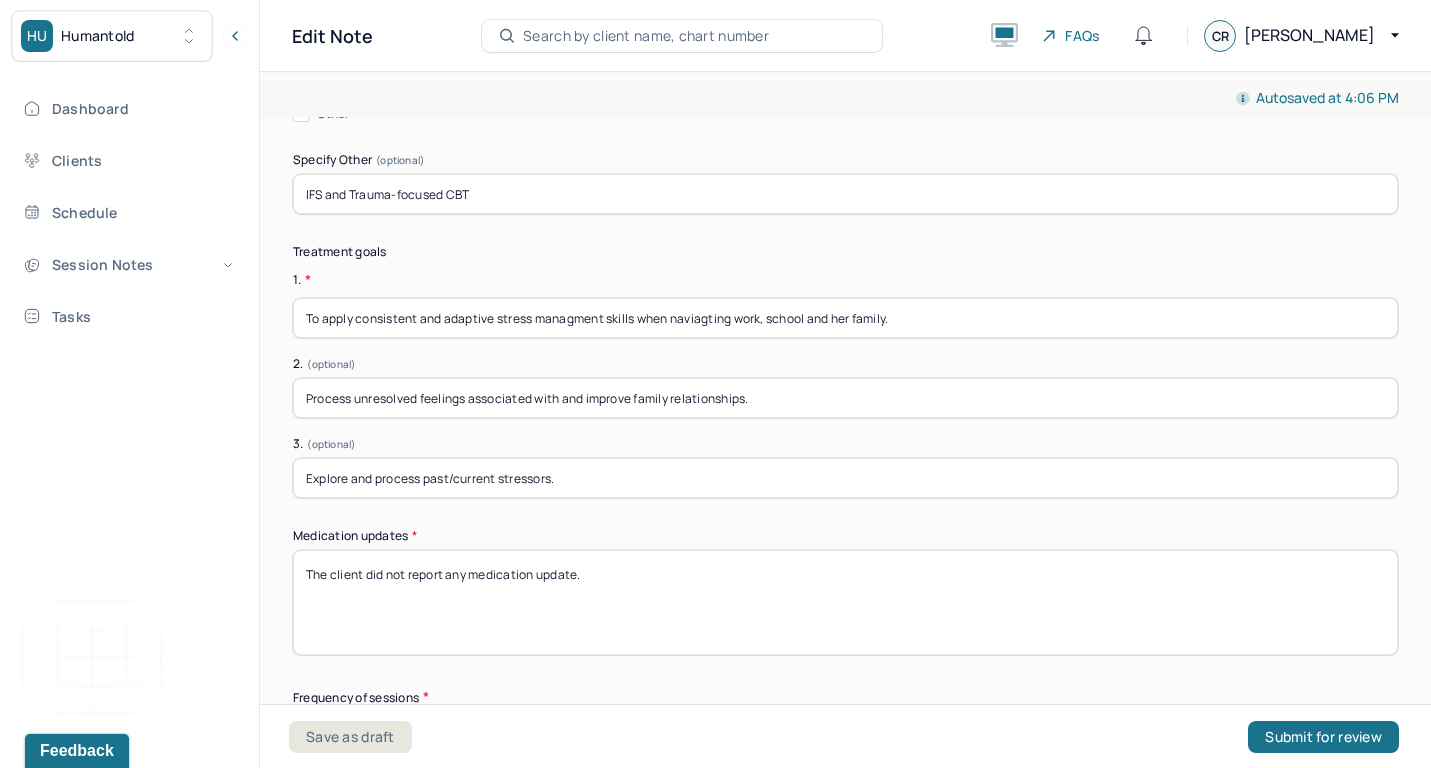 type on "To apply consistent and adaptive stress managment skills when naviagting work, school and her family." 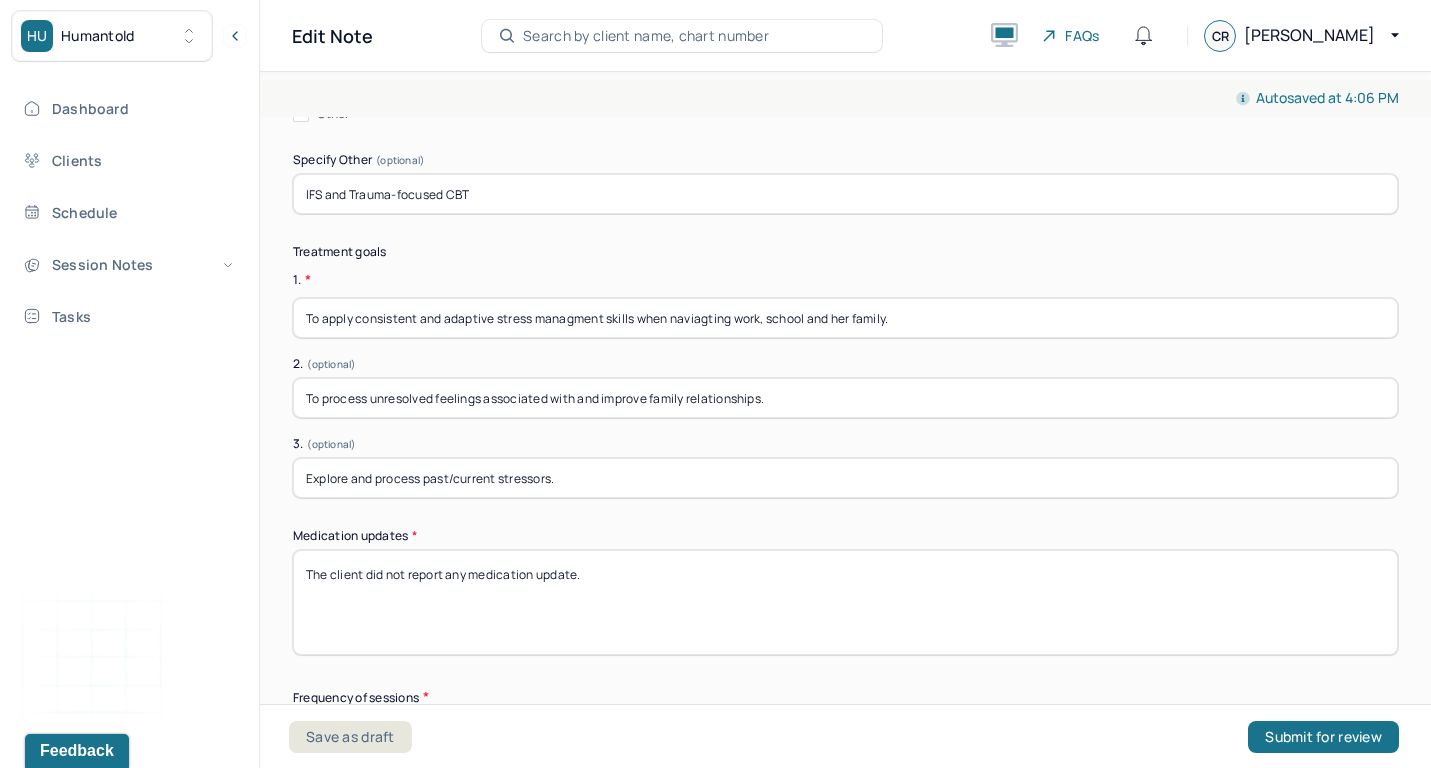 click on "To process unresolved feelings associated with and improve family relationships." at bounding box center (845, 398) 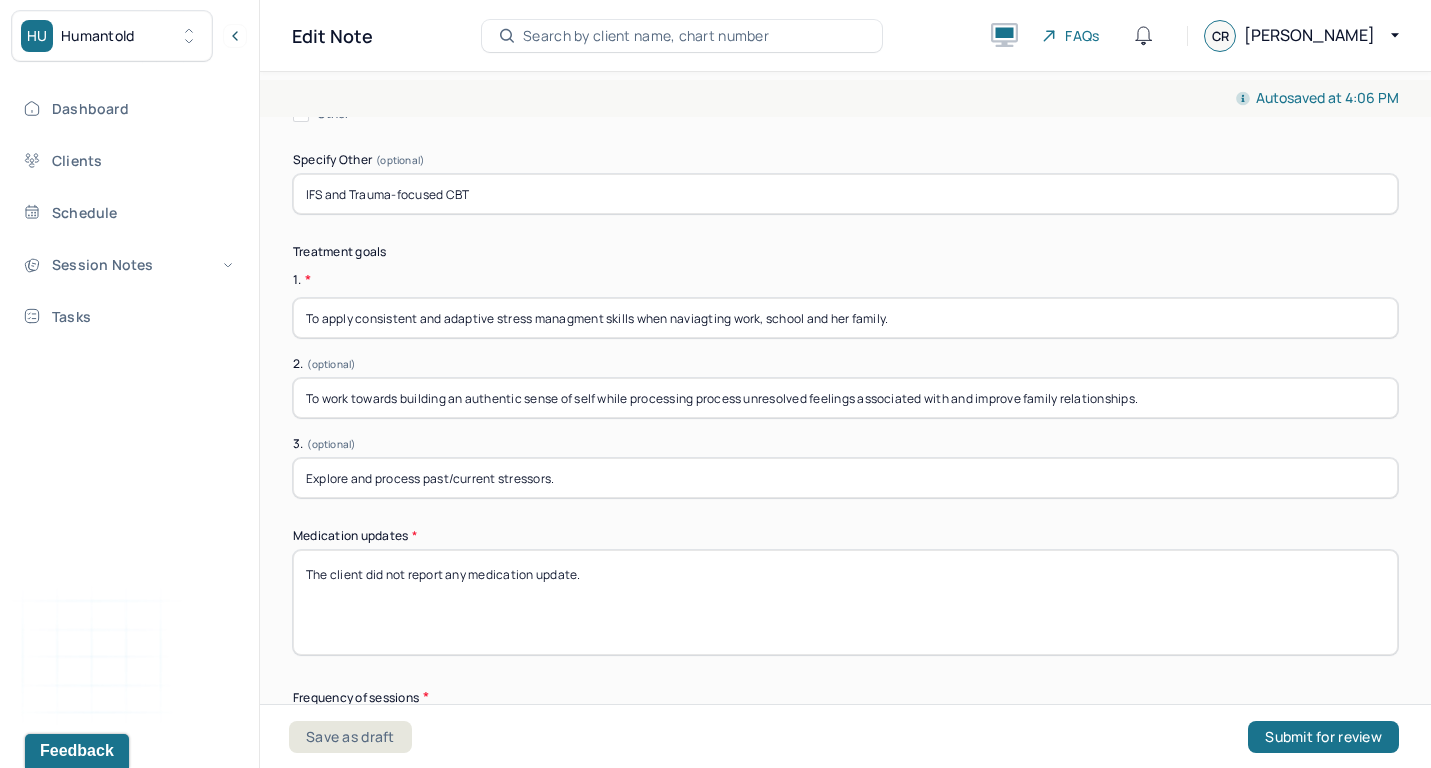 click on "To work towards building an authentic sense of self while processing process unresolved feelings associated with and improve family relationships." at bounding box center [845, 398] 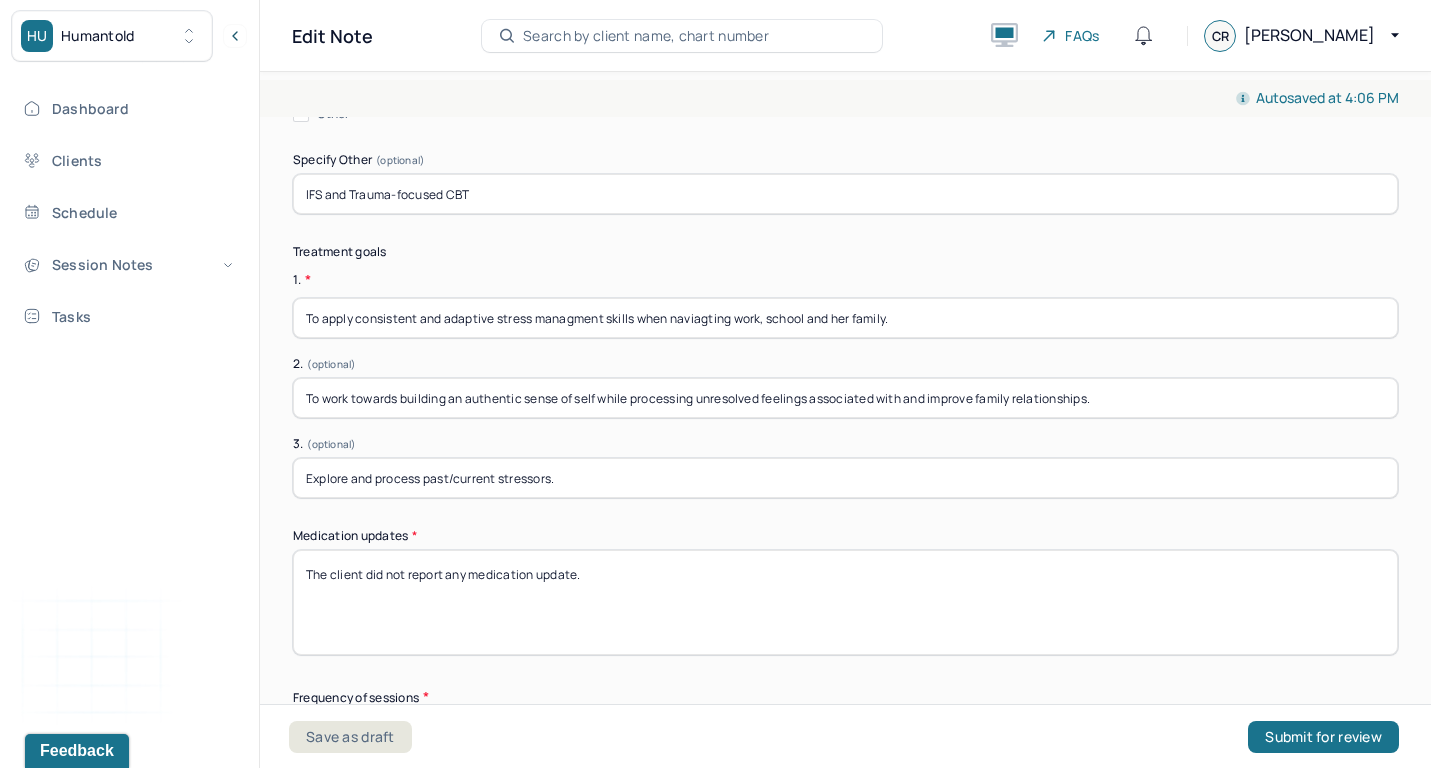 click on "To work towards building an authentic sense of self while processing unresolved feelings associated with and improve family relationships." at bounding box center [845, 398] 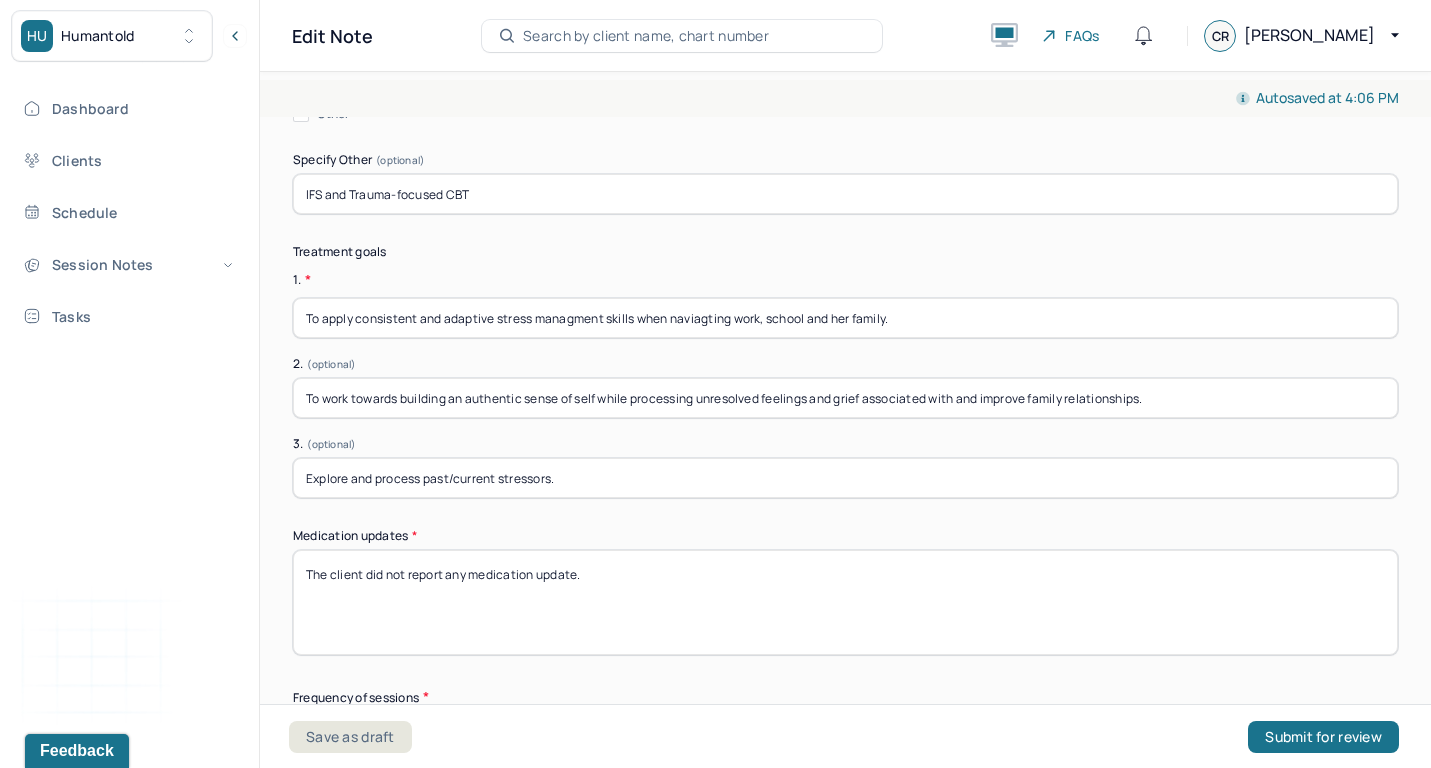 click on "To work towards building an authentic sense of self while processing unresolved feelings and grief associated with and improve family relationships." at bounding box center (845, 398) 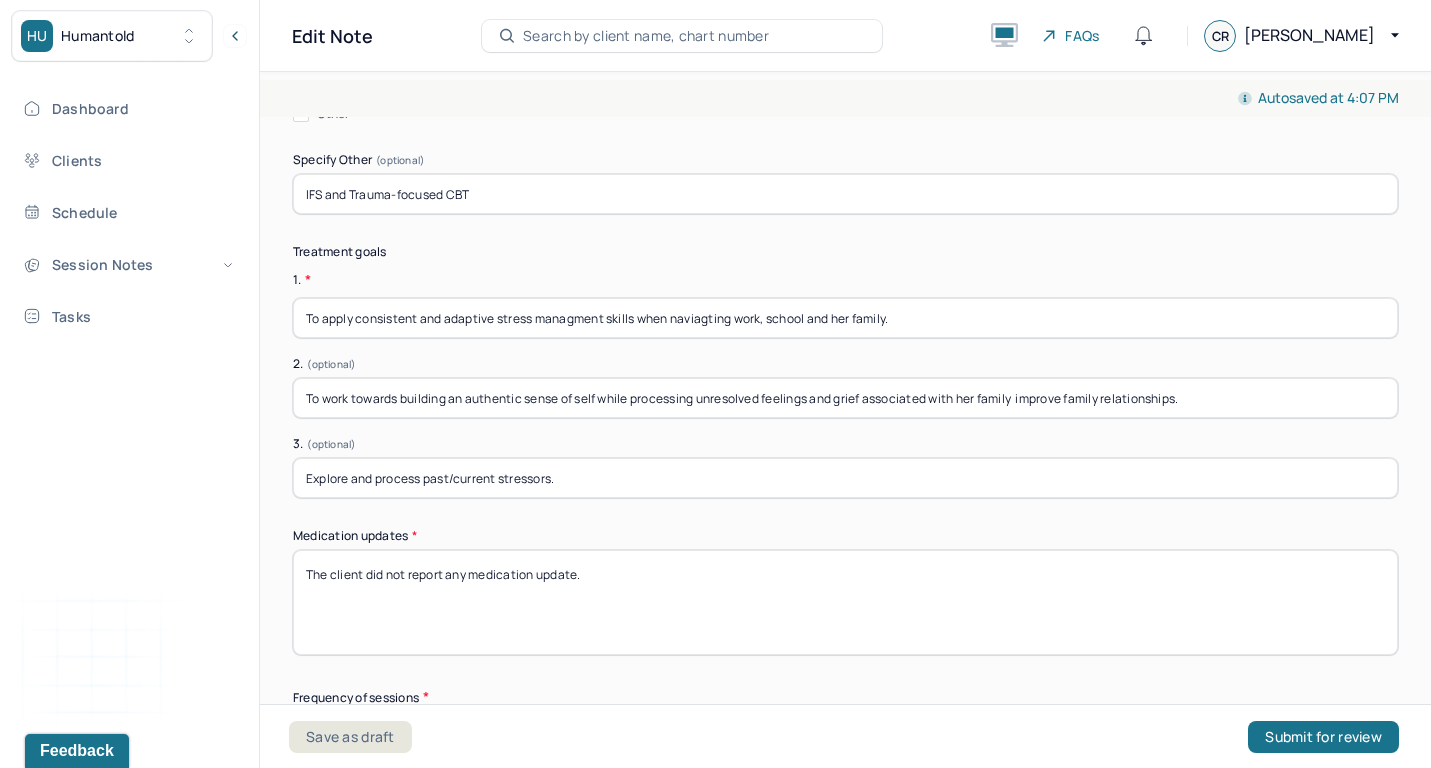 drag, startPoint x: 1025, startPoint y: 373, endPoint x: 1214, endPoint y: 372, distance: 189.00264 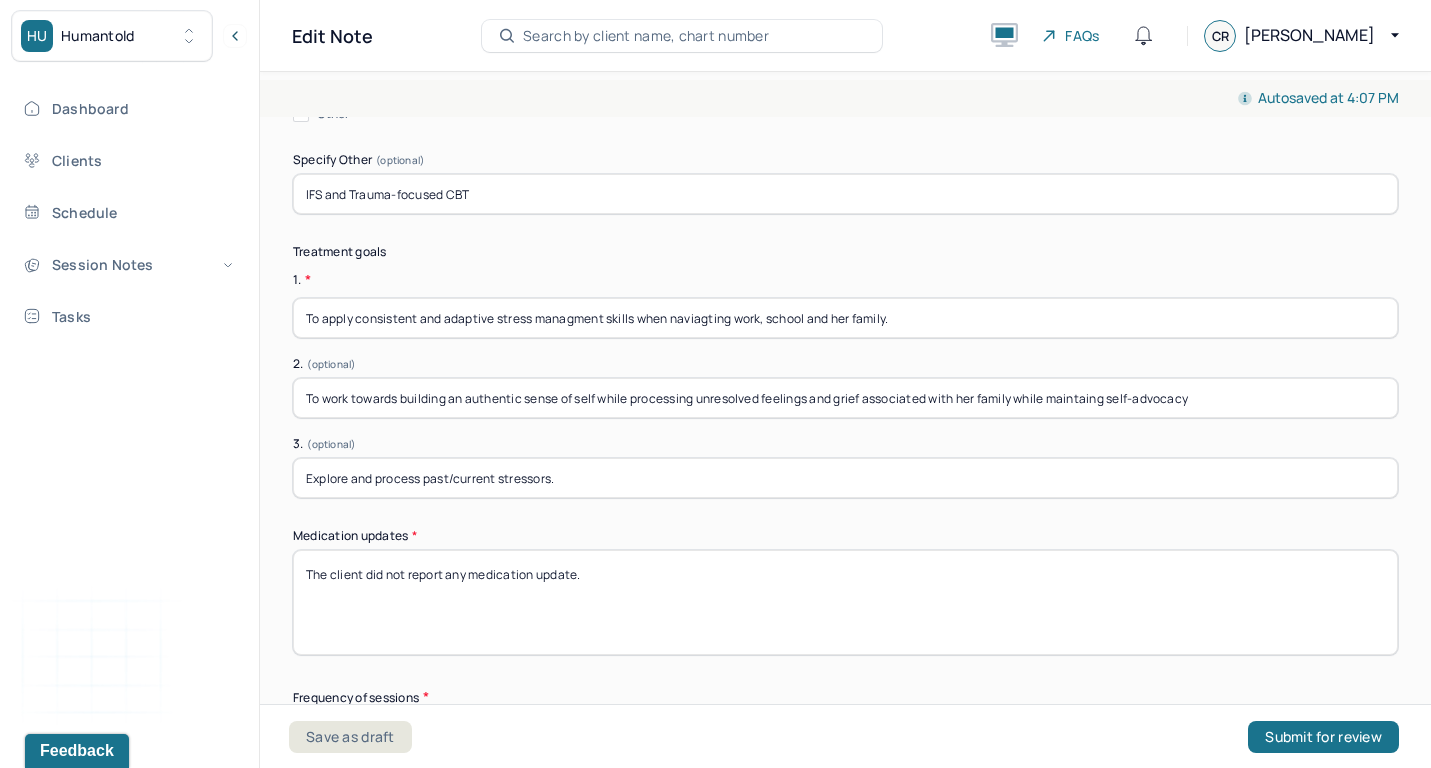 click on "To work towards building an authentic sense of self while processing unresolved feelings and grief associated with her family while maintaing self-advocacy" at bounding box center [845, 398] 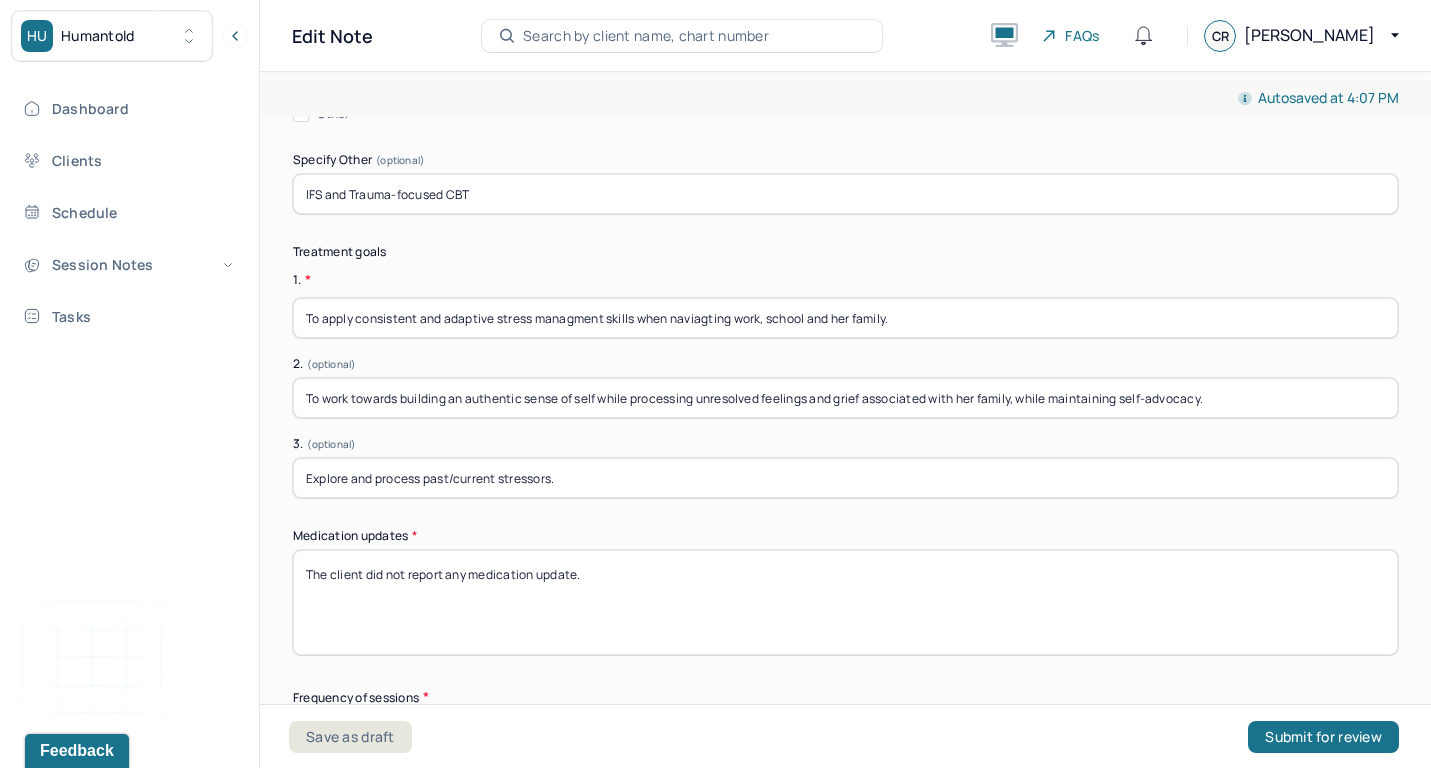 type on "To work towards building an authentic sense of self while processing unresolved feelings and grief associated with her family, while maintaining self-advocacy." 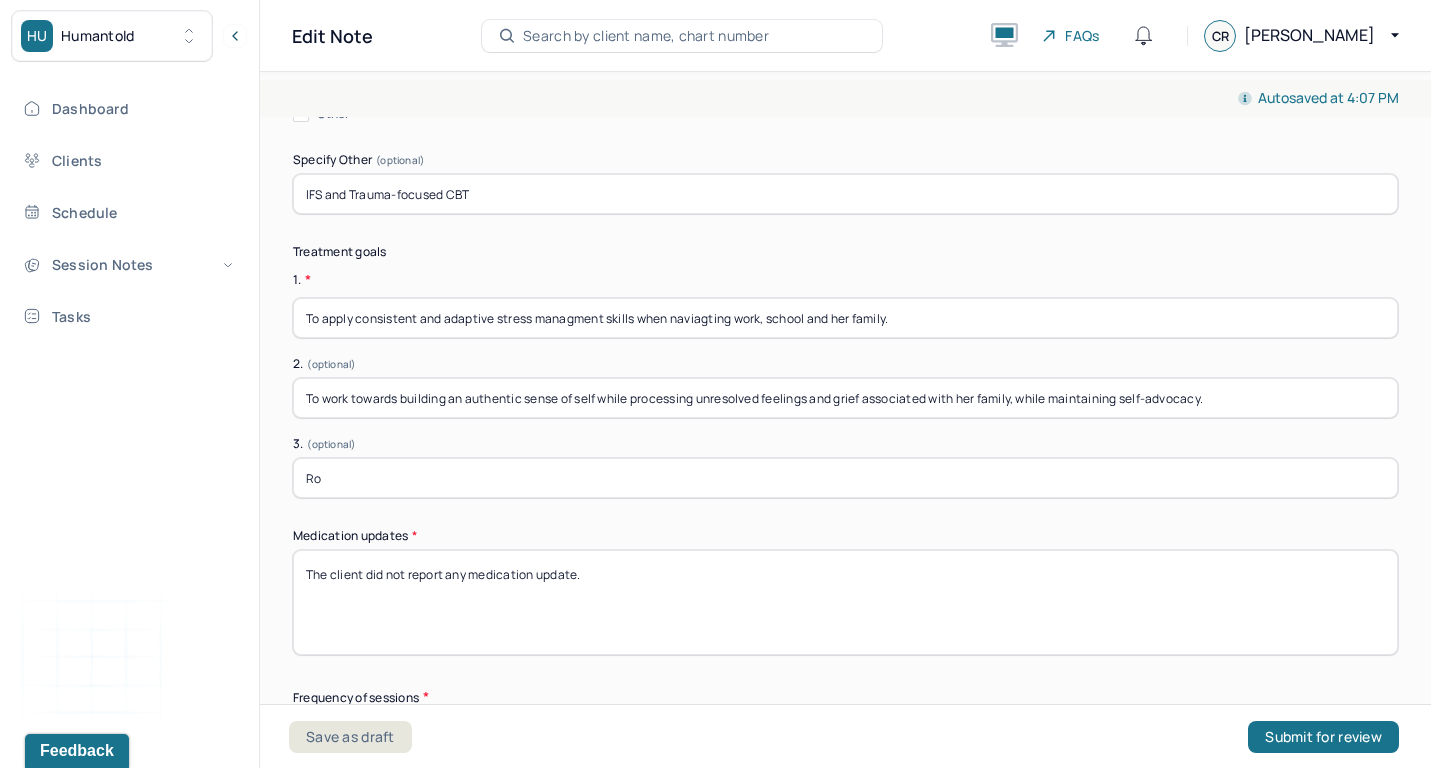 type on "R" 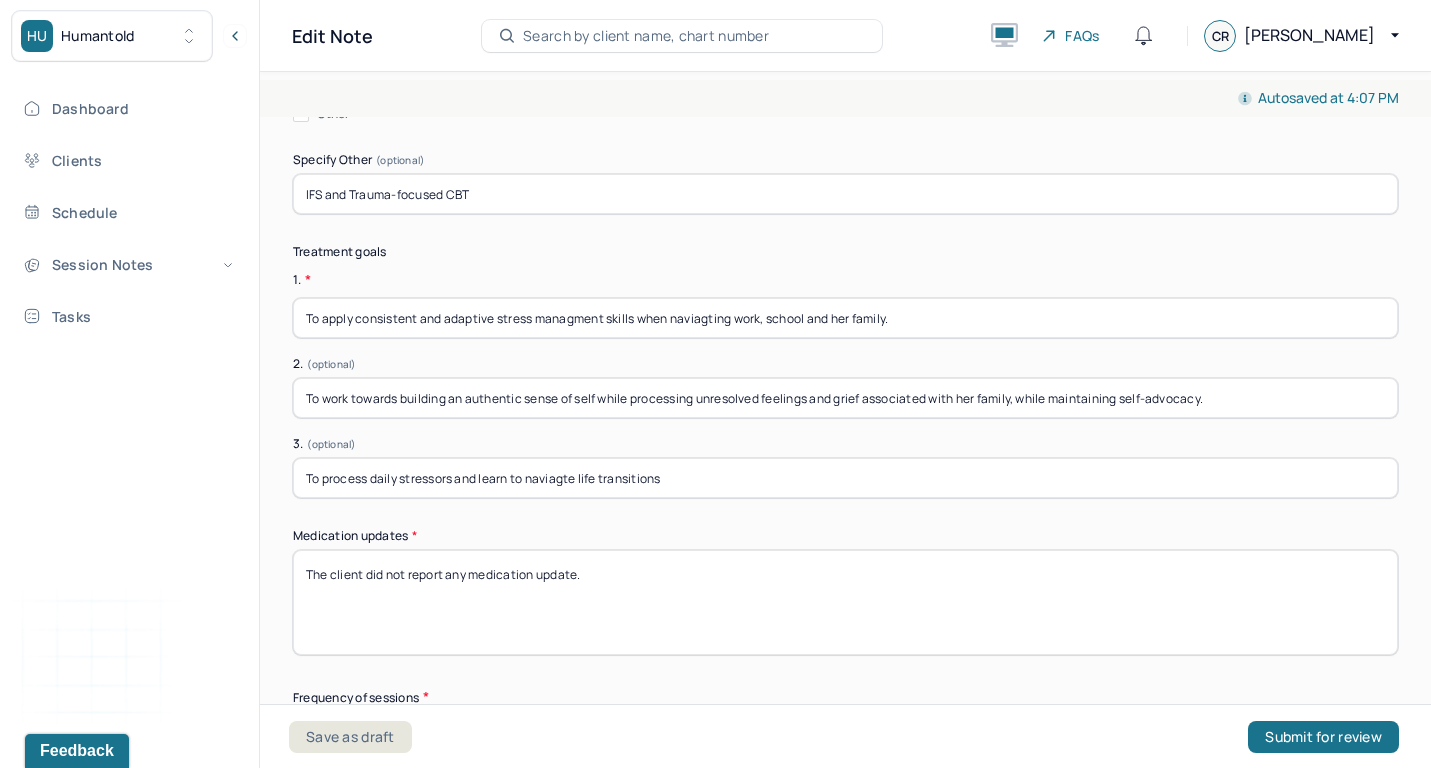 click on "To process daily stressors and learn to naviagte life transitions" at bounding box center (845, 478) 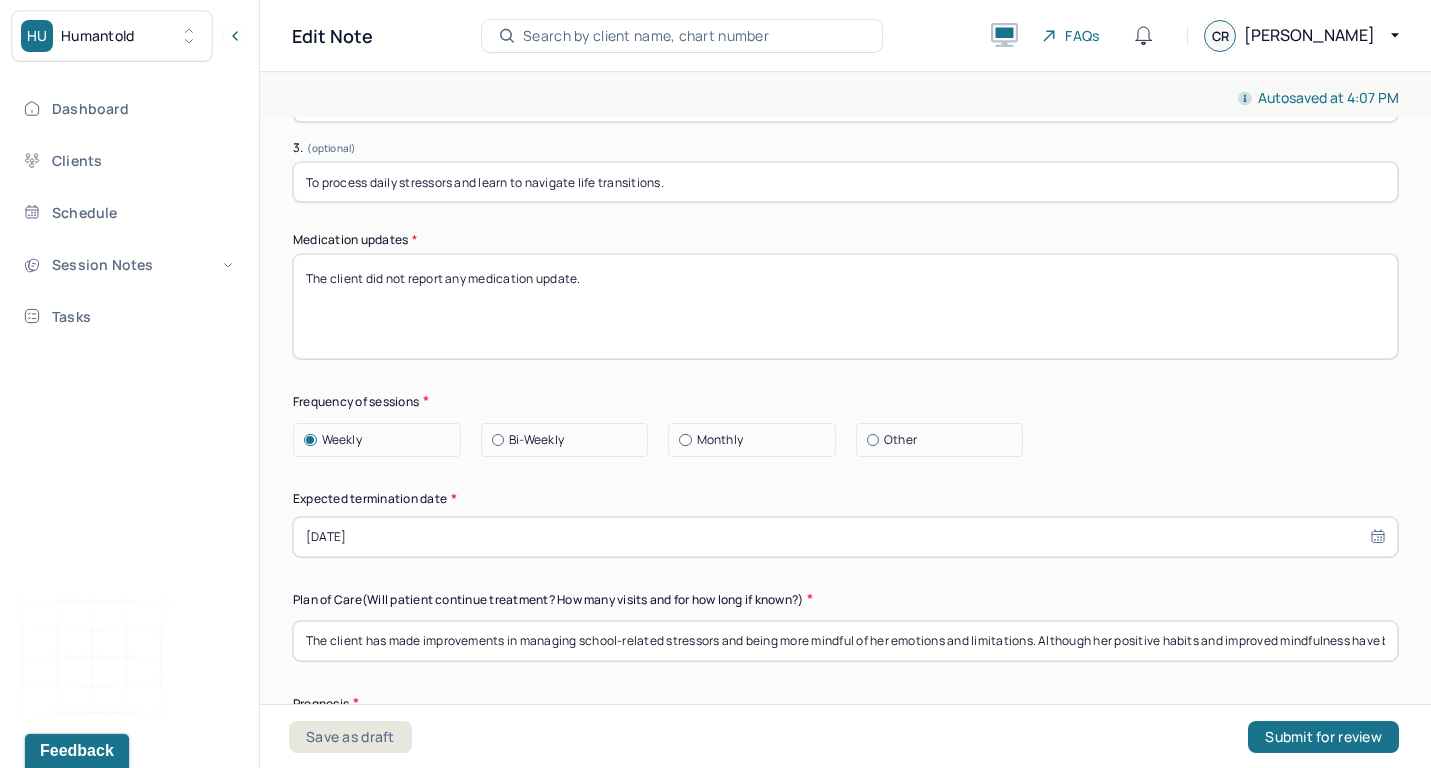 scroll, scrollTop: 5523, scrollLeft: 0, axis: vertical 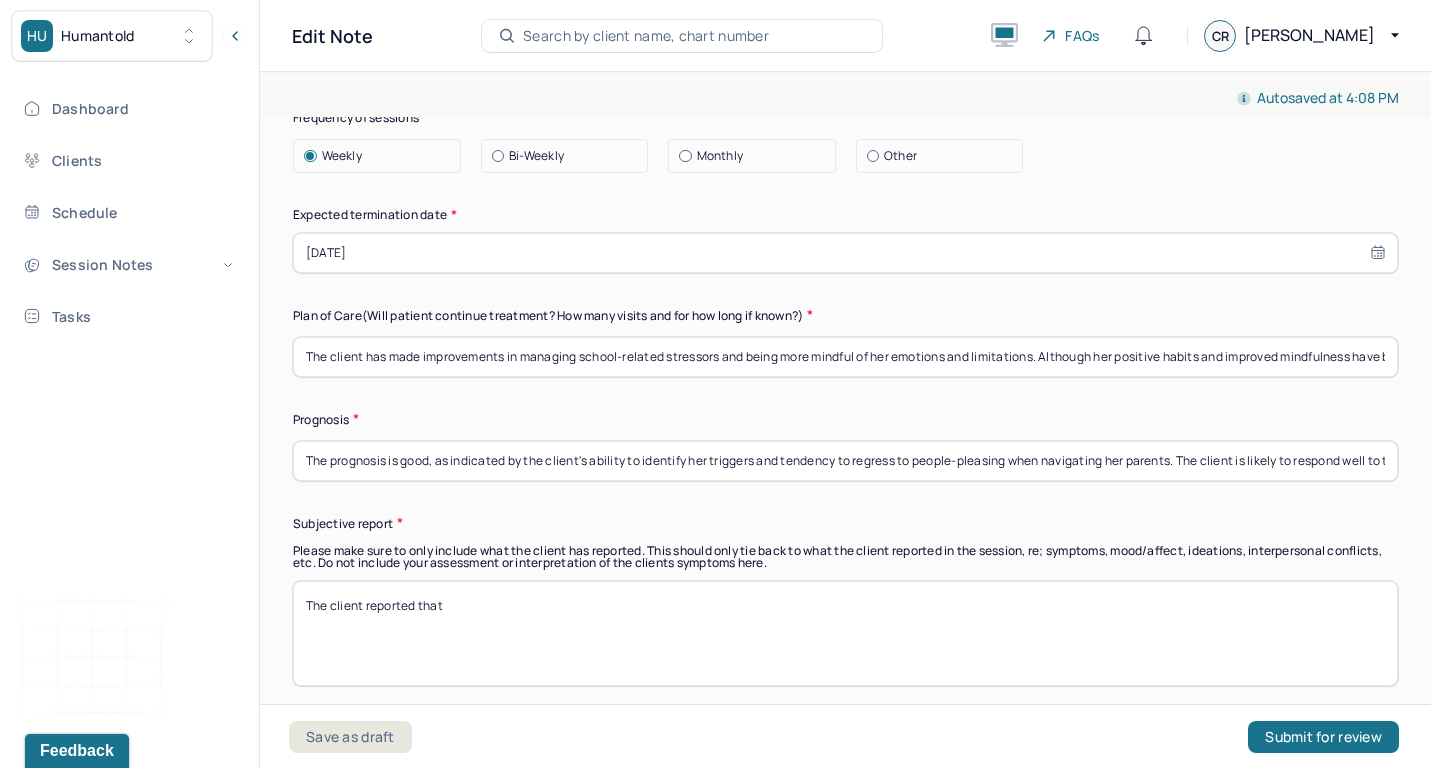 type on "To process daily stressors and learn to navigate life transitions." 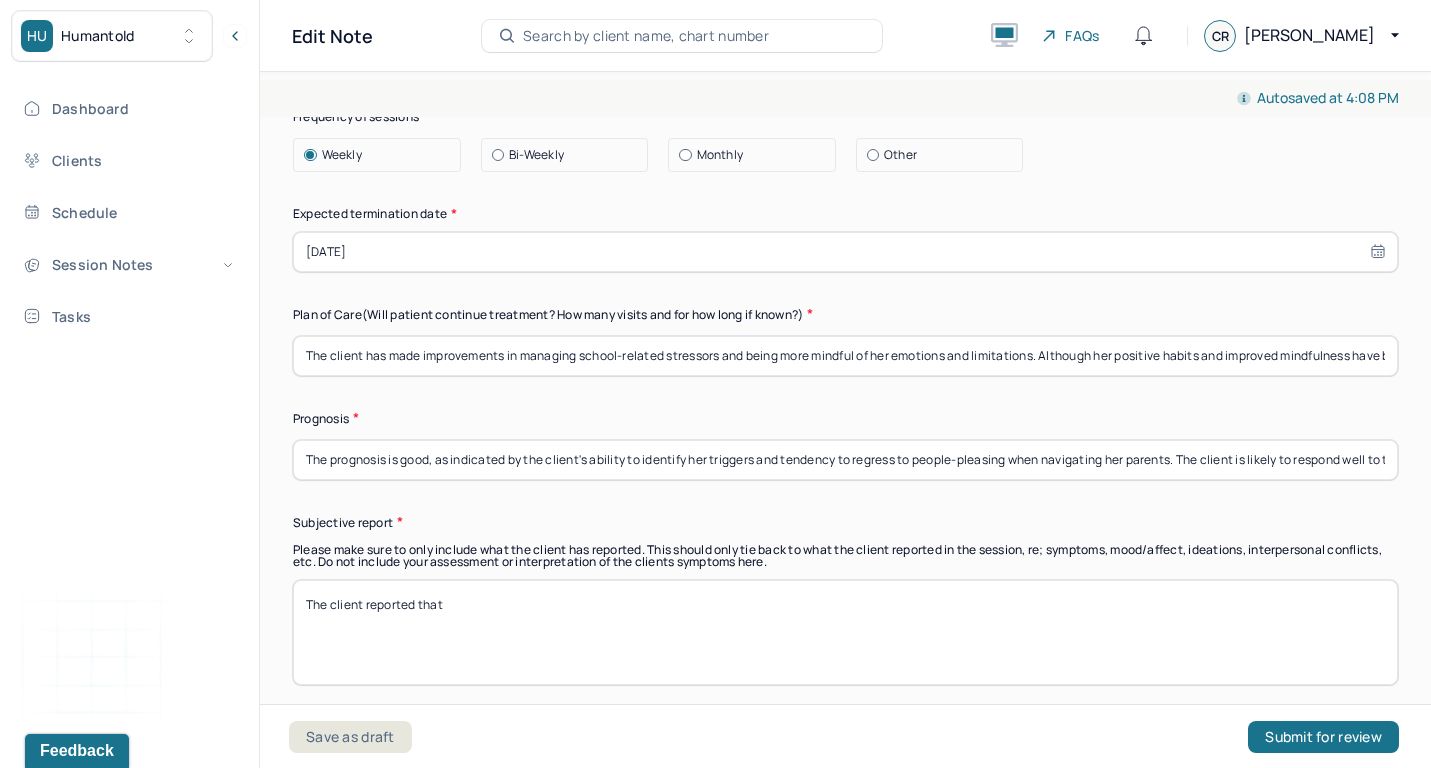 click on "The client has made improvements in managing school-related stressors and being more mindful of her emotions and limitations. Although her positive habits and improved mindfulness have been beneficial in managing anxiety and [MEDICAL_DATA], conflicting feelings about her parents and childhood trauma tend to trigger her anxiety and depressive symptoms. The client will benefit from continuing weekly therapy to process her childhood experience, accept her emotional experience, apply self-advocacy skills, and engage in her inner child." at bounding box center (845, 356) 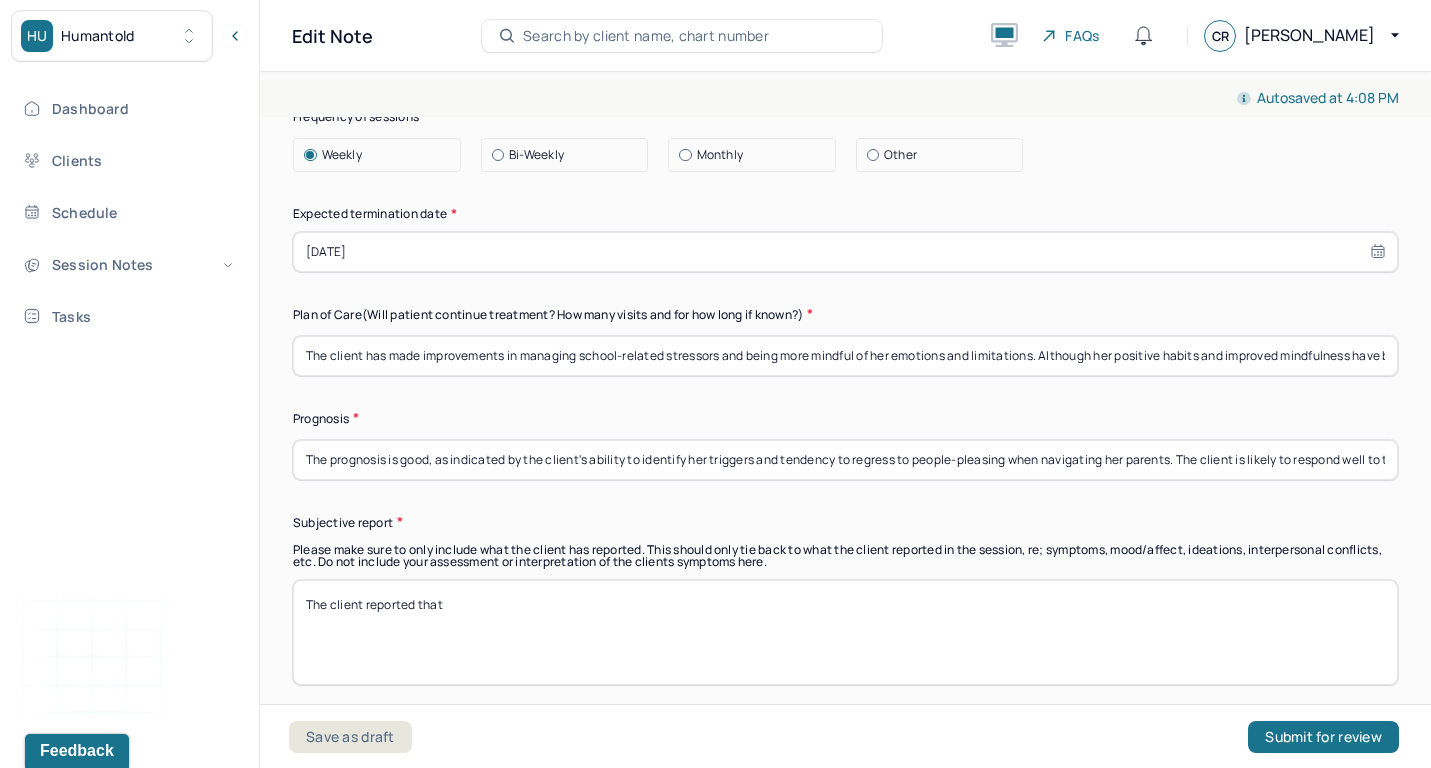 paste on "Despite creating positive steps to improve her relationship and comfort level with her family, overthinking, feeling stuck in survival mode, inner critic, difficulties managing life transitions involving school and work, and inconsistent [MEDICAL_DATA] tend to affect her anxiety and depressive symptoms. The client will benefit from continuing therapy to build consistent usage of [MEDICAL_DATA] skills, process/learn to navigate life transitions, practice being present in the moment, reduce overthinking, and work towards building an authentic sense of self." 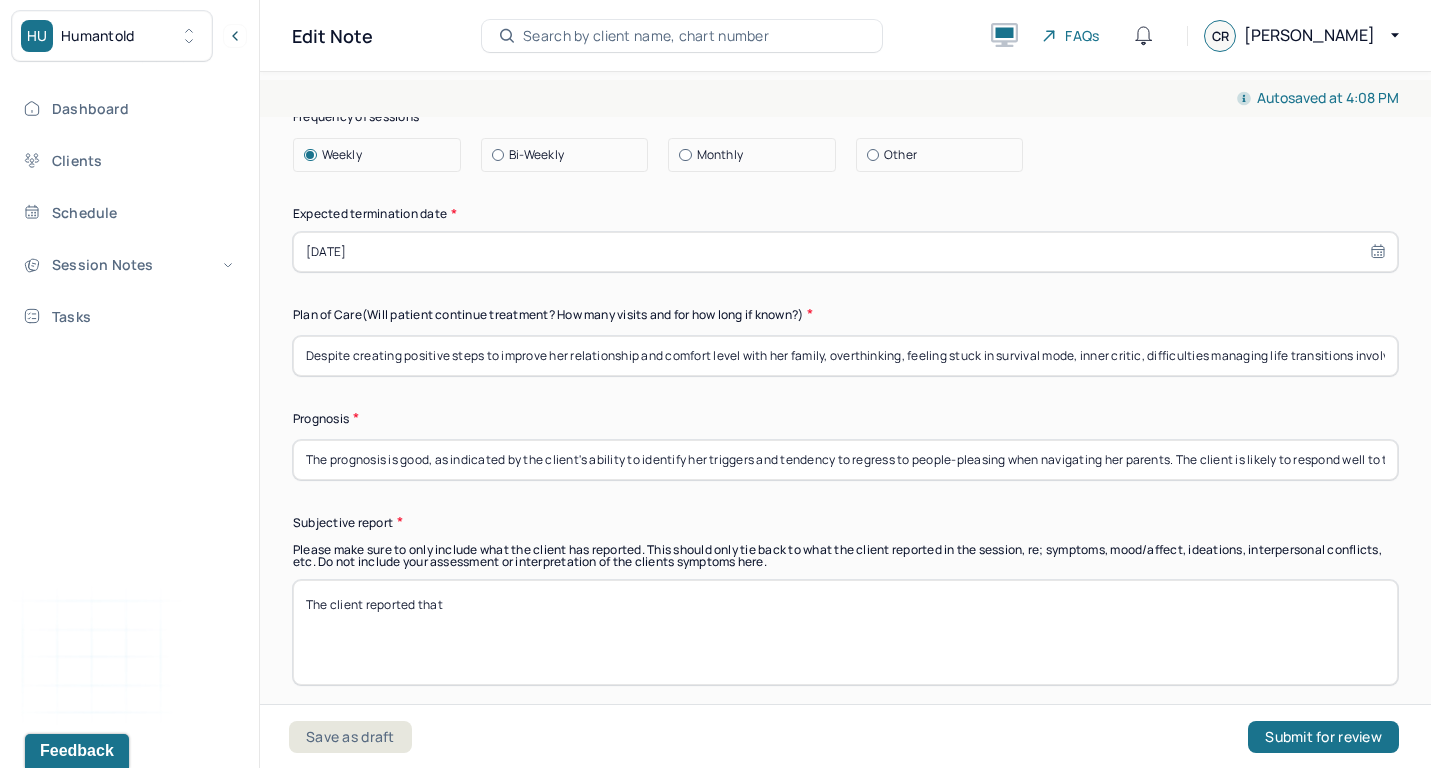 type on "Despite creating positive steps to improve her relationship and comfort level with her family, overthinking, feeling stuck in survival mode, inner critic, difficulties managing life transitions involving school and work, and inconsistent [MEDICAL_DATA] tend to affect her anxiety and depressive symptoms. The client will benefit from continuing therapy to build consistent usage of [MEDICAL_DATA] skills, process/learn to navigate life transitions, practice being present in the moment, reduce overthinking, and work towards building an authentic sense of self." 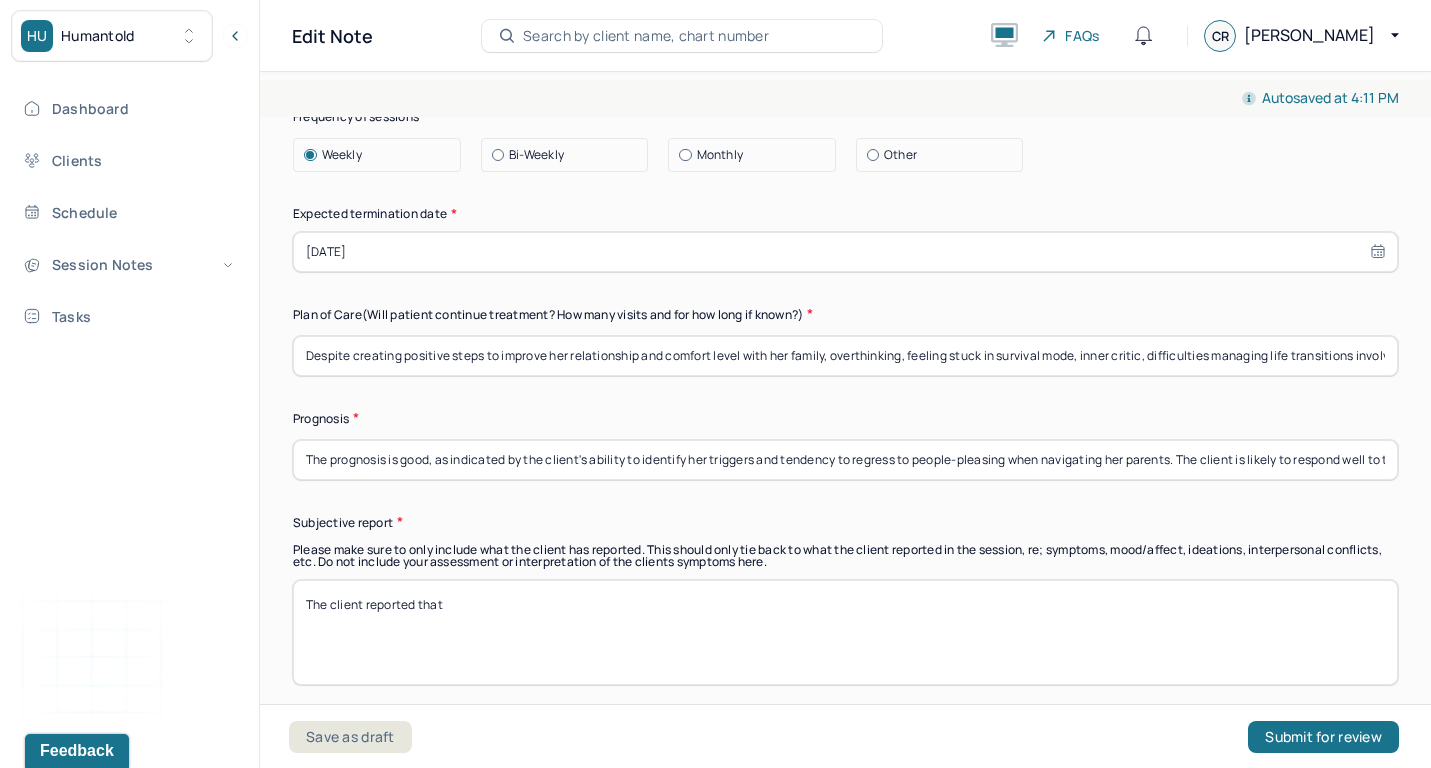 paste on "current challenges that affect her MH and ability to navigate other external factors" 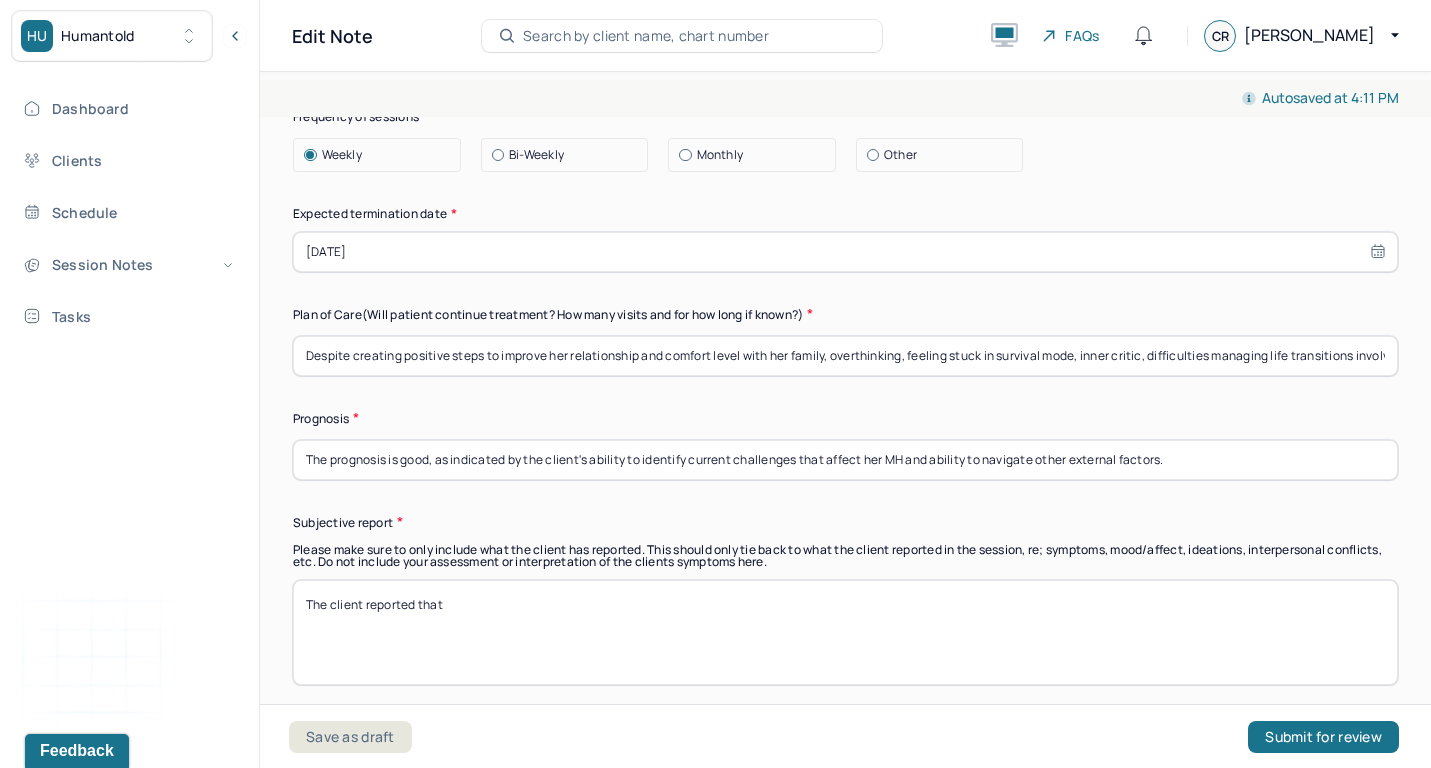 type on "The prognosis is good, as indicated by the client's ability to identify current challenges that affect her MH and ability to navigate other external factors." 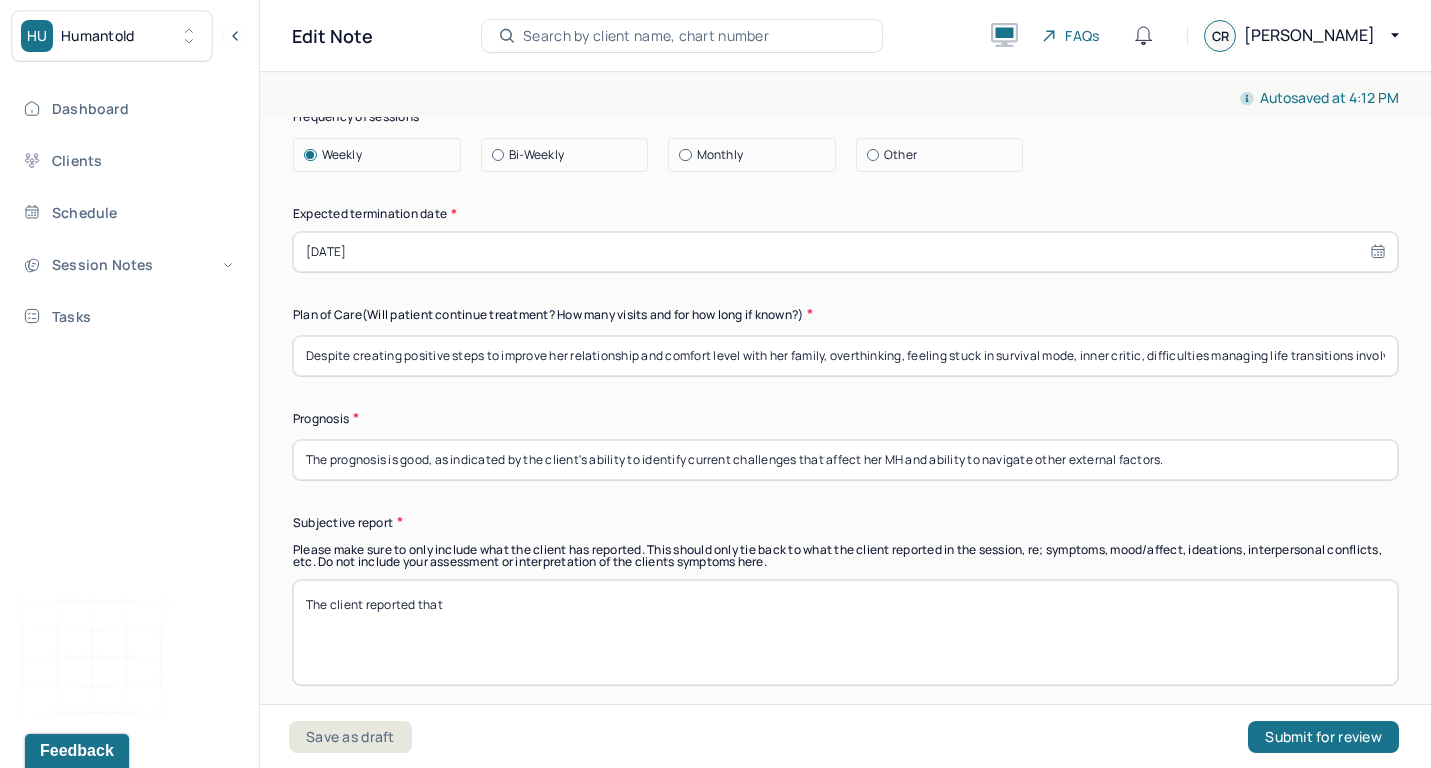 paste on "feeling frustrated and baffled by recent work-related issues. She expressed feeling worried about her ability to navigate challenges both at school and at work due to feeling easily overwhelmed and stressed. The client reported often feeling as though she is forced to pick between improving her relationship with her parents or addressing stressors at work and school." 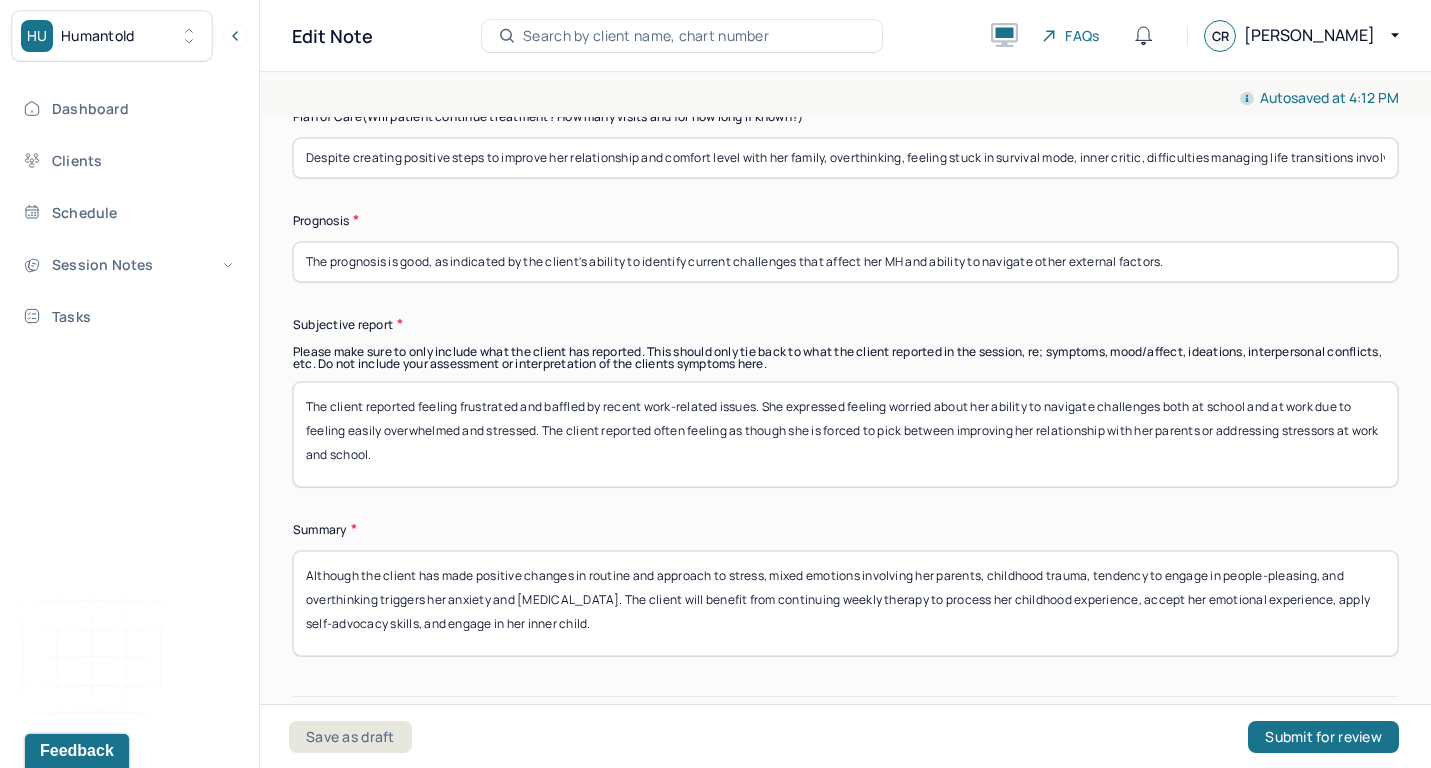 scroll, scrollTop: 6007, scrollLeft: 0, axis: vertical 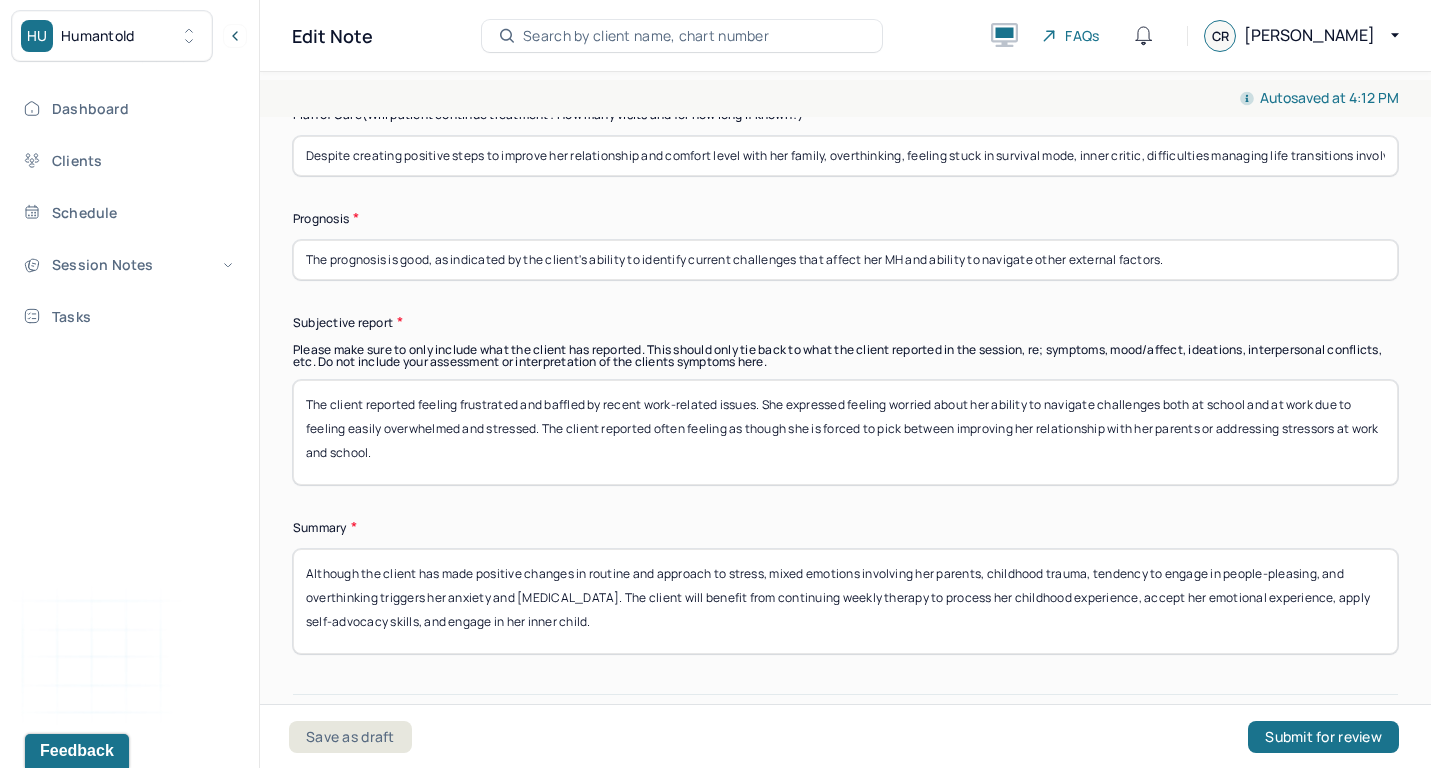 type on "The client reported feeling frustrated and baffled by recent work-related issues. She expressed feeling worried about her ability to navigate challenges both at school and at work due to feeling easily overwhelmed and stressed. The client reported often feeling as though she is forced to pick between improving her relationship with her parents or addressing stressors at work and school." 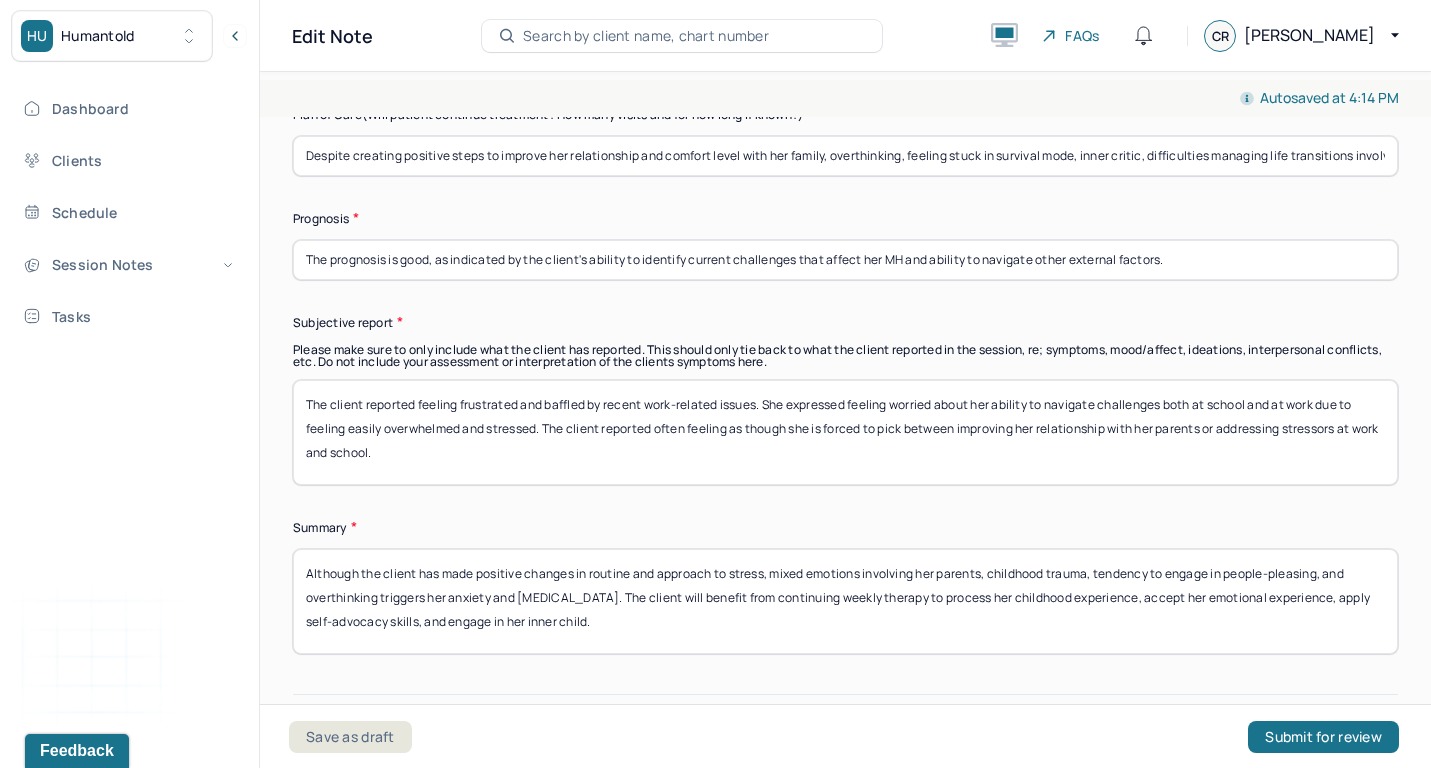 paste on "rogress towards normalizing her sexuality and building a community when navigating her parents, overthinking, feeling stuck in survival mode, navigating the demands of work and school, inner critic, and inconsistent [MEDICAL_DATA] skills affect her anxiety and [MEDICAL_DATA]. The client will benefit from continuing weekly therapy to work towards building an authentic sense of self, apply consistent [MEDICAL_DATA] skills, be present with her support systems, utilize self-advocacy skills, learn to navigate her parents with self-compassion, and to process her daily stress and life transitions." 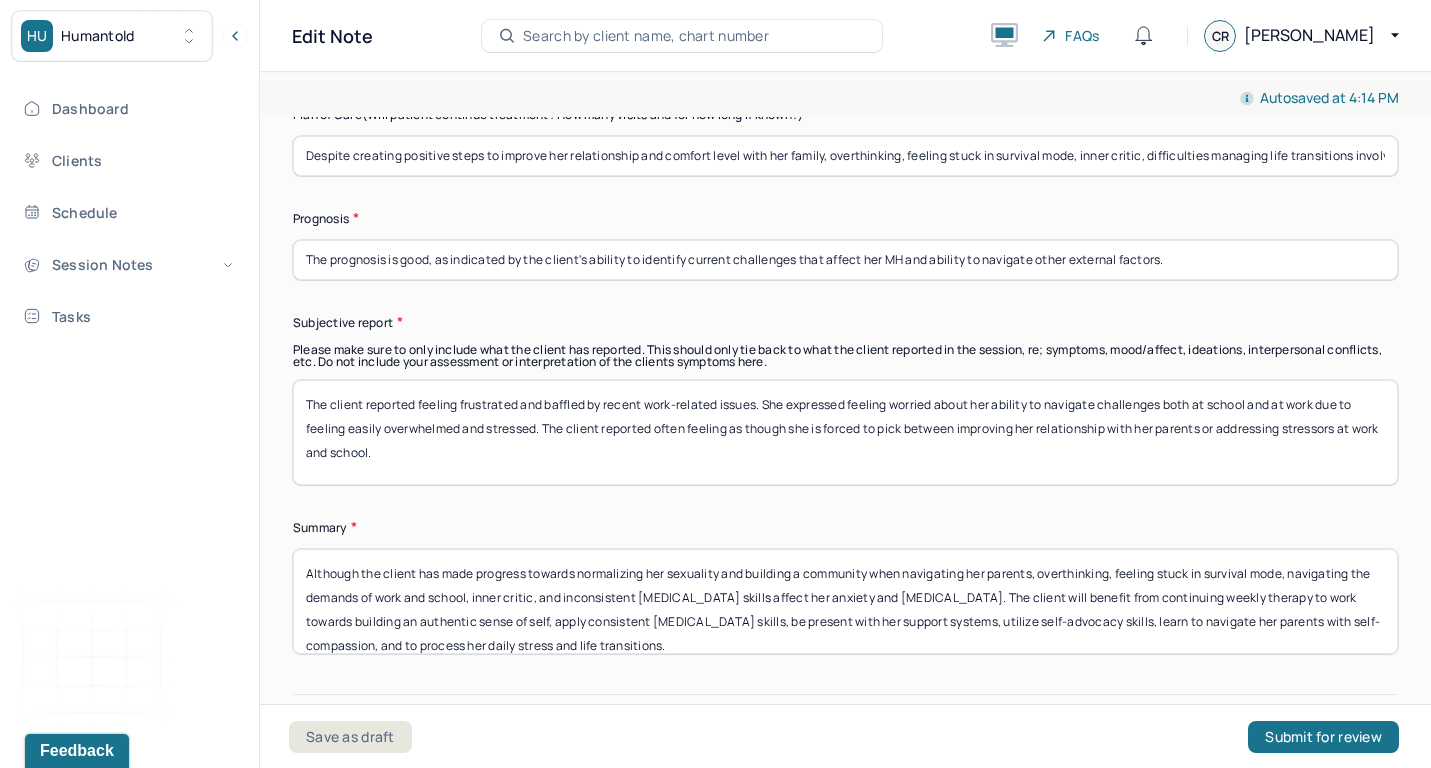 scroll, scrollTop: 40, scrollLeft: 0, axis: vertical 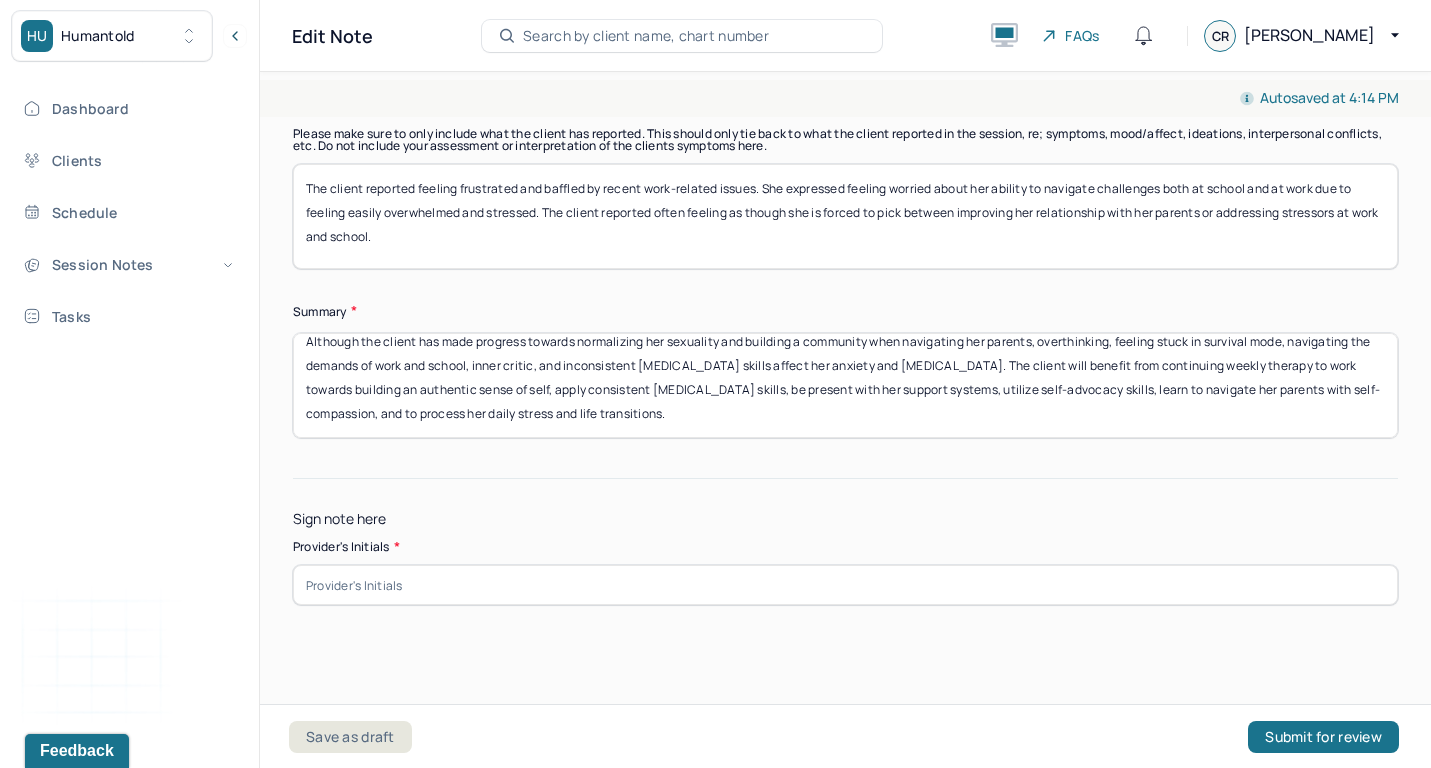 type on "Although the client has made progress towards normalizing her sexuality and building a community when navigating her parents, overthinking, feeling stuck in survival mode, navigating the demands of work and school, inner critic, and inconsistent [MEDICAL_DATA] skills affect her anxiety and [MEDICAL_DATA]. The client will benefit from continuing weekly therapy to work towards building an authentic sense of self, apply consistent [MEDICAL_DATA] skills, be present with her support systems, utilize self-advocacy skills, learn to navigate her parents with self-compassion, and to process her daily stress and life transitions." 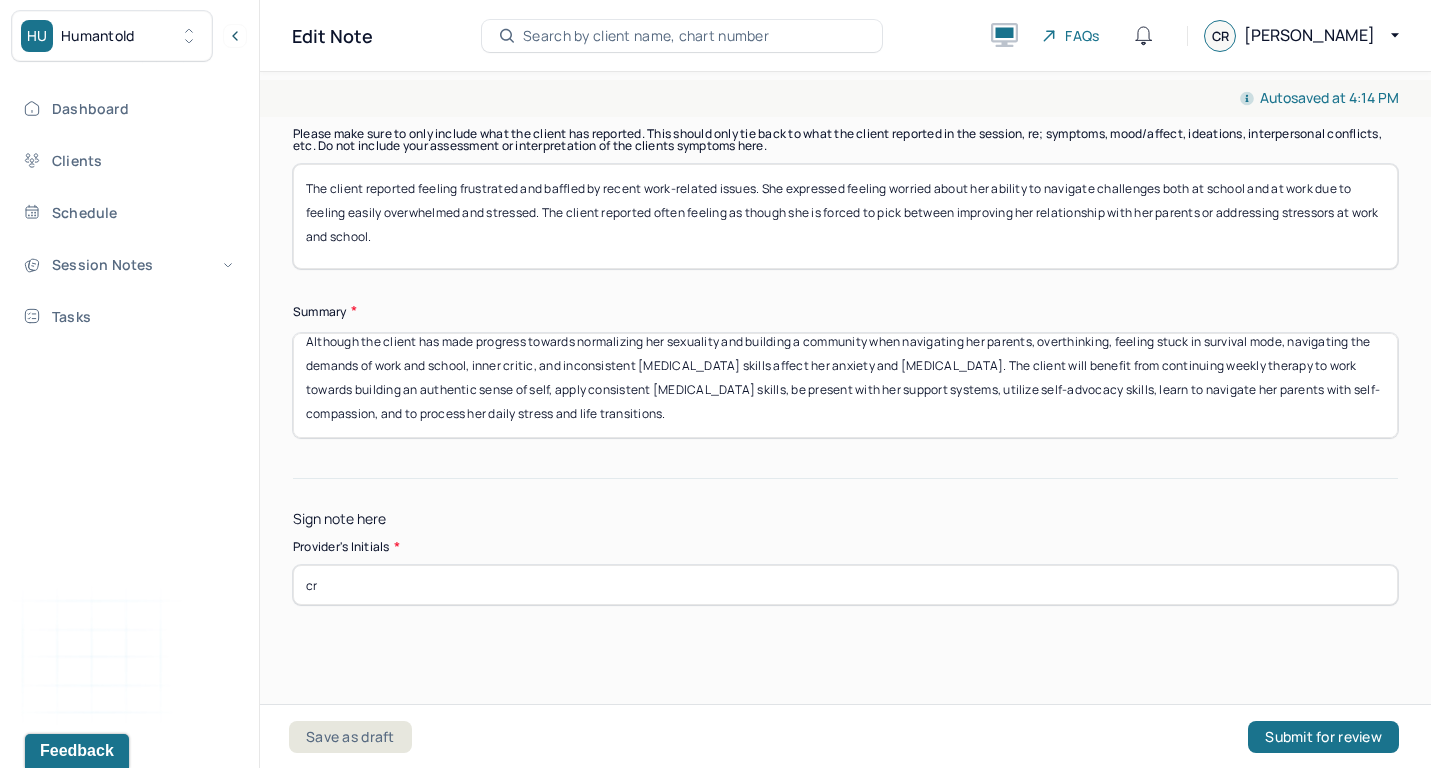 scroll, scrollTop: 6221, scrollLeft: 0, axis: vertical 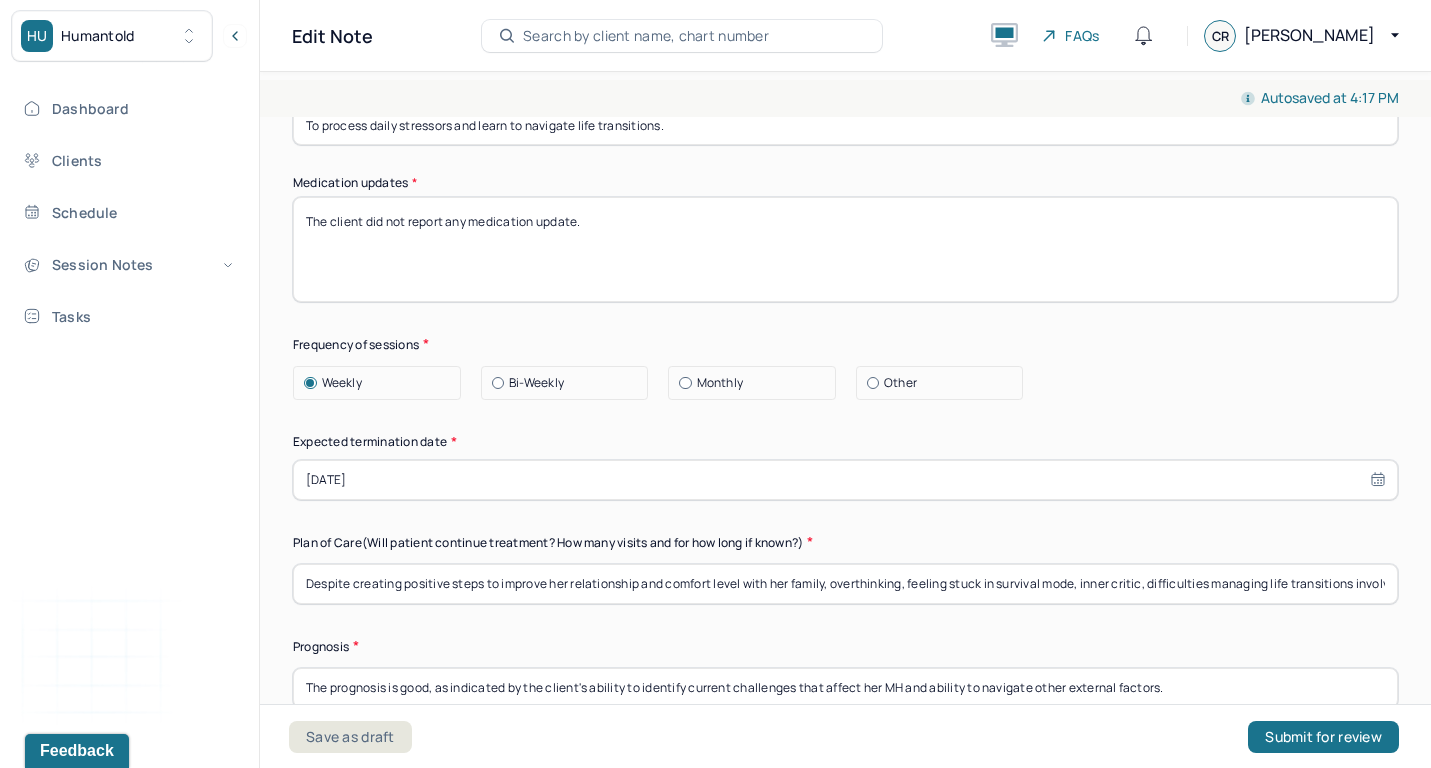 type on "cr" 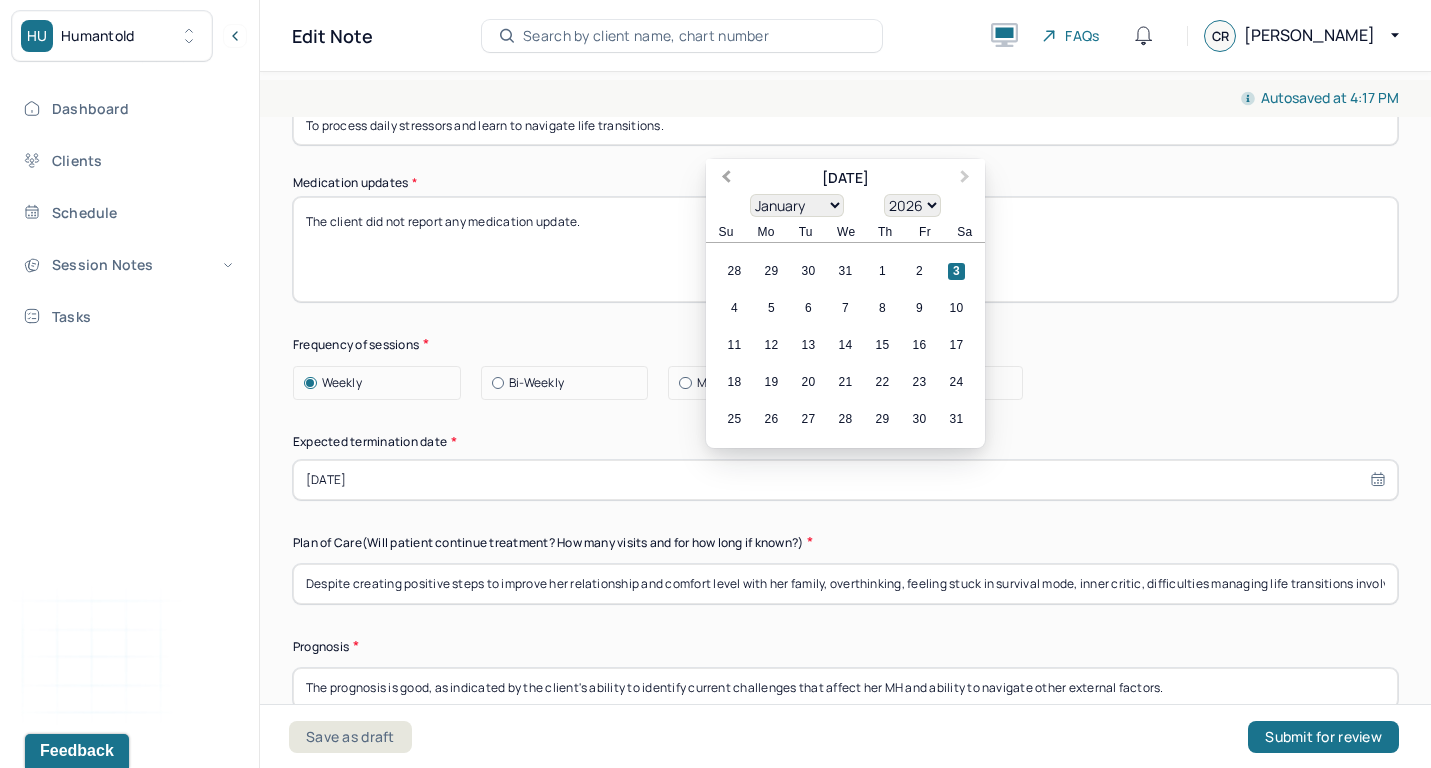 click on "Previous Month" at bounding box center (726, 178) 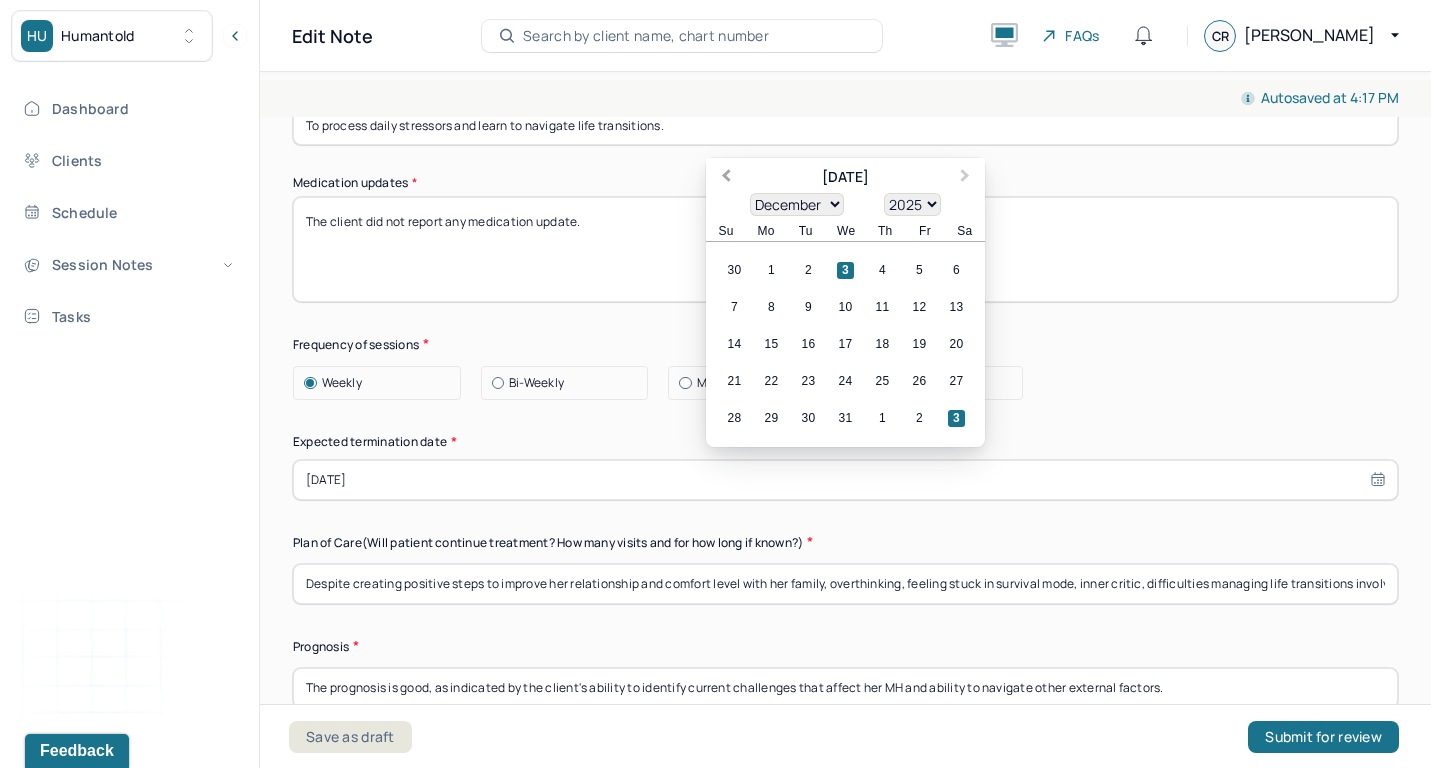 click on "Previous Month" at bounding box center (726, 177) 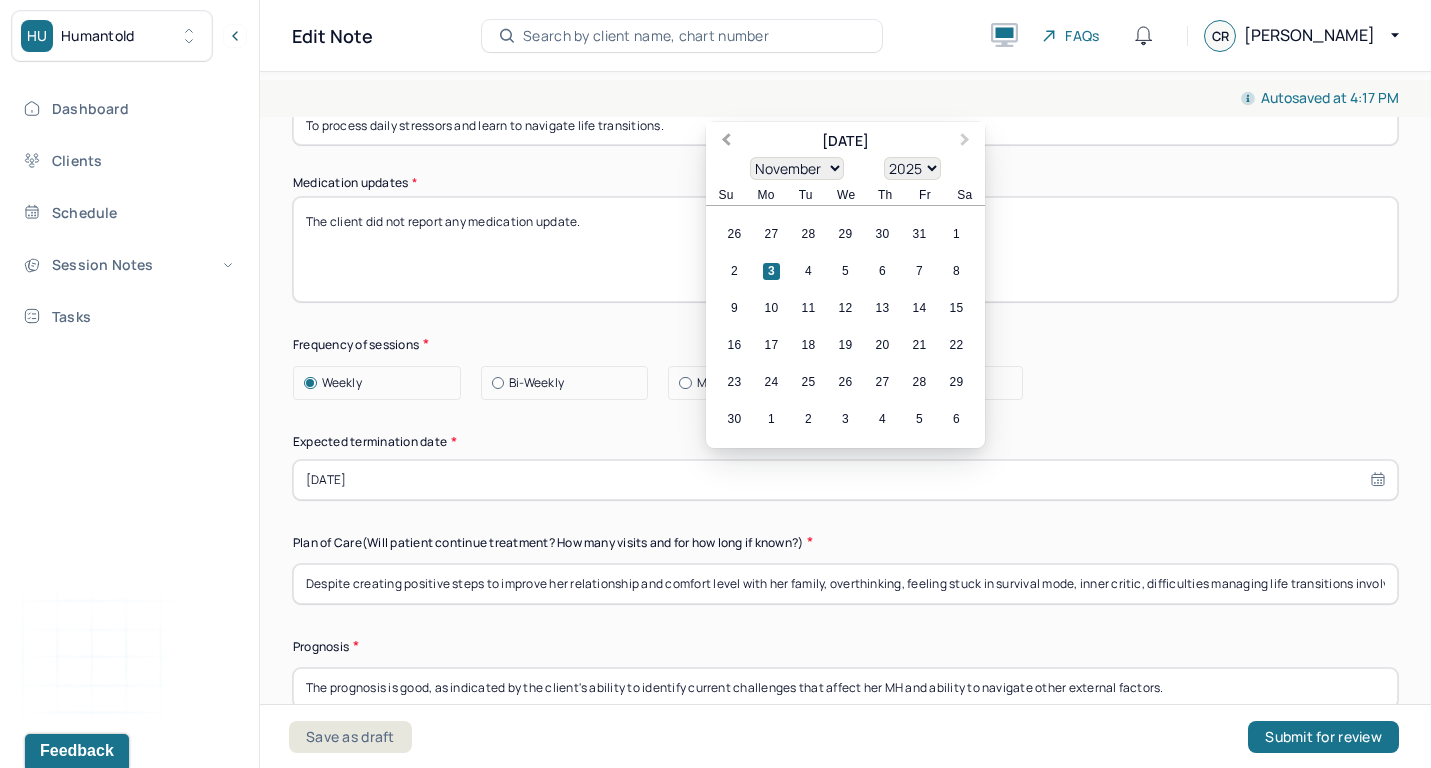 click on "Previous Month" at bounding box center (724, 143) 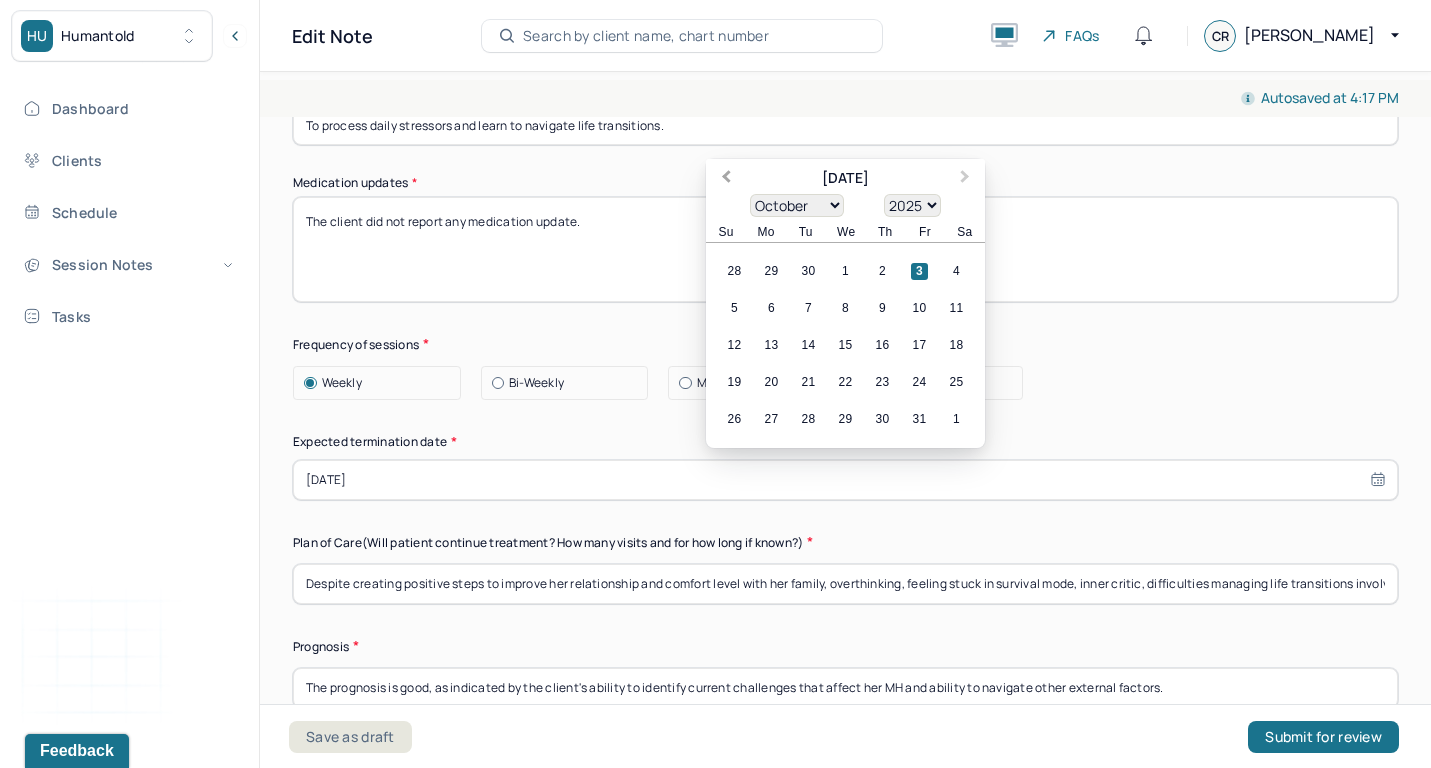 click on "Previous Month" at bounding box center (726, 178) 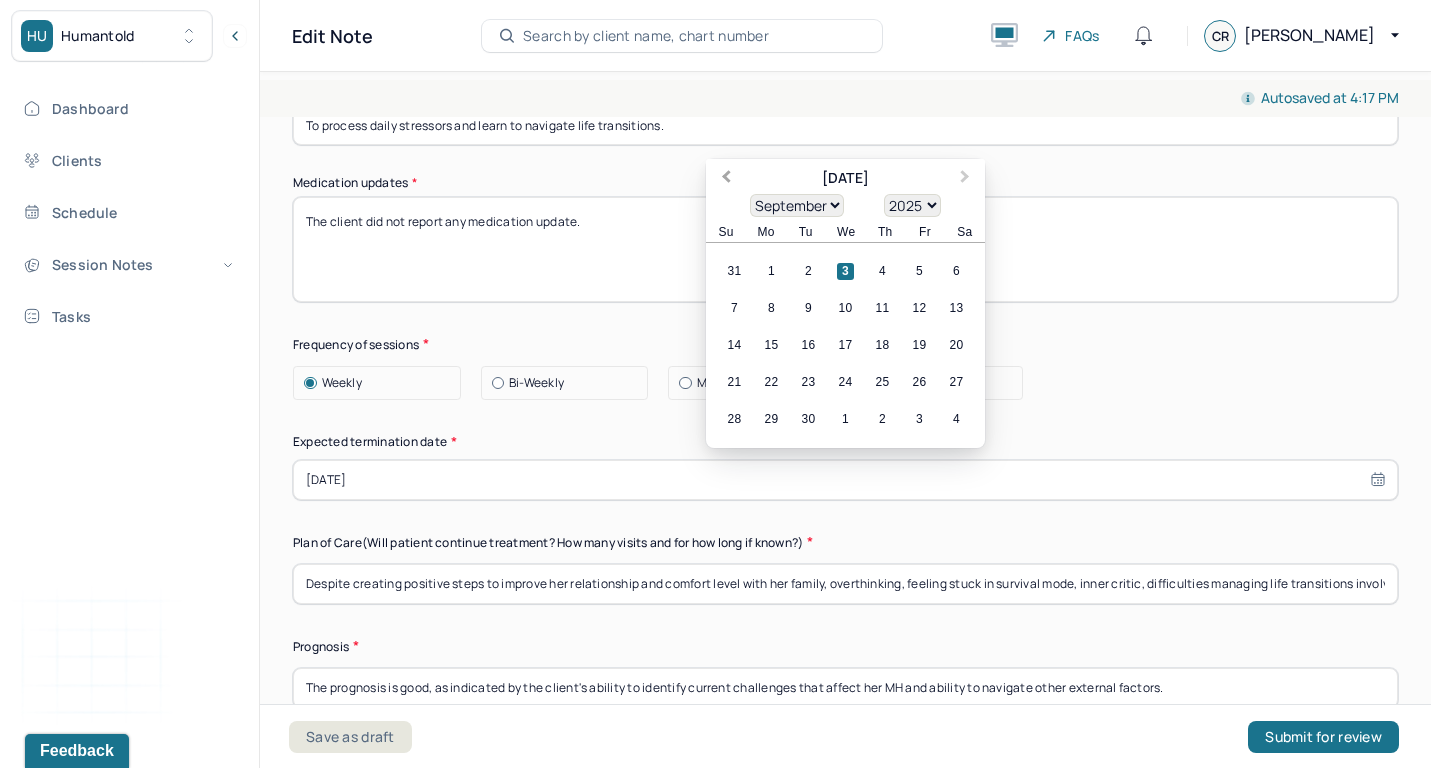 click on "Previous Month" at bounding box center (726, 178) 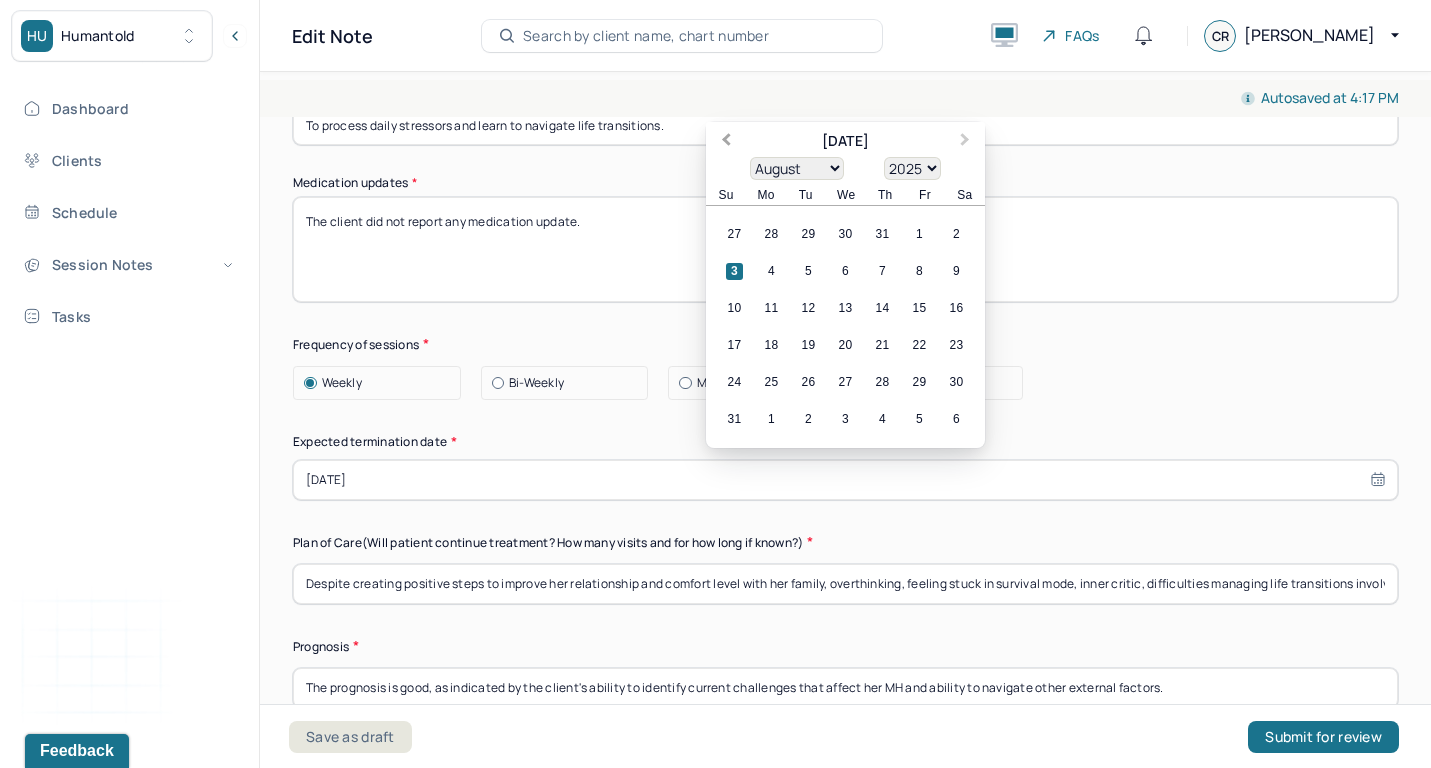 click on "Previous Month" at bounding box center (724, 143) 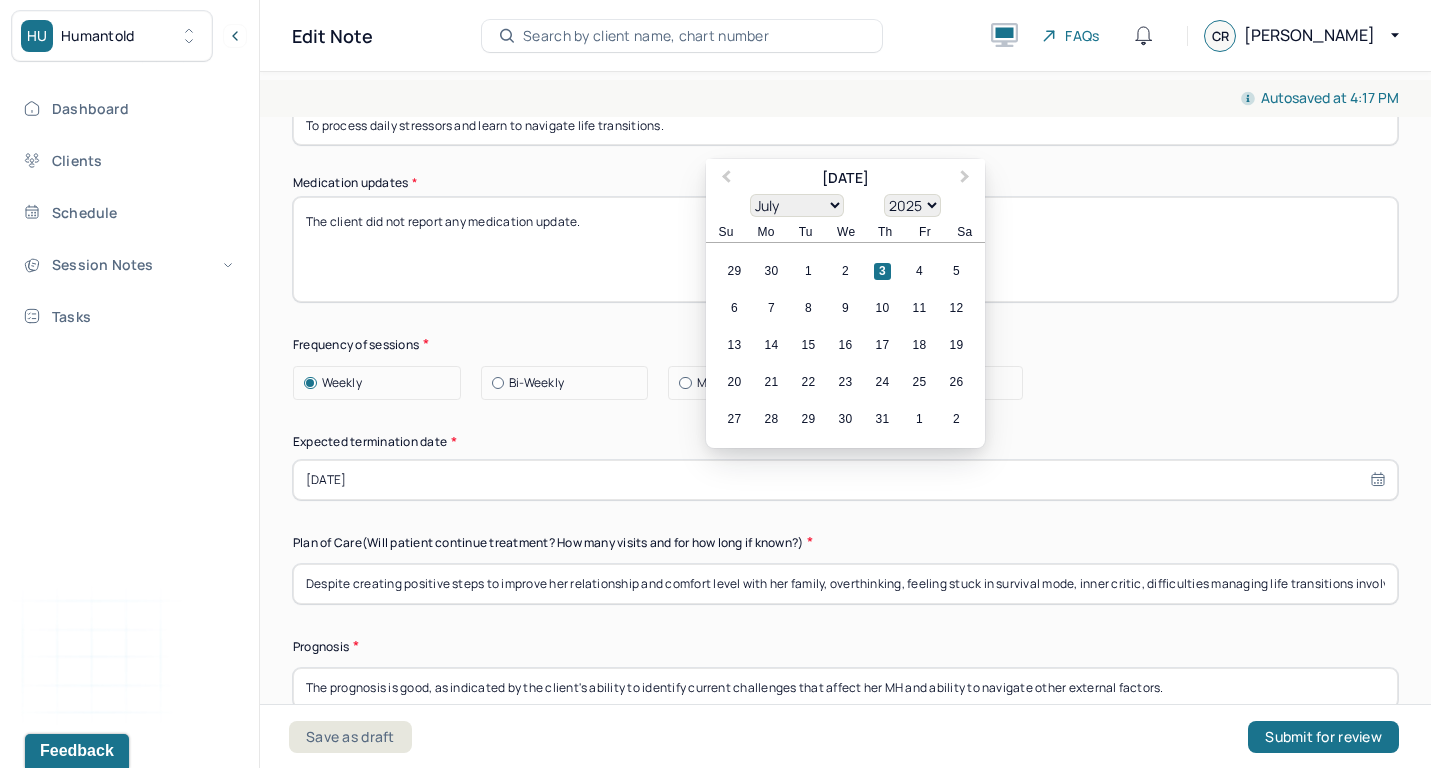 click on "Summary Present at session Patient Mother Stepfather Spouse Father Stepmother Partner Guardian Other Specify other person present (optional) Type of treatment recommended Individual Family Group Collateral/Parenting Treatment Modality/Intervention(s) Cognitive/Behavioral Behavioral Modification Supportive Marital/Couples Therapy [MEDICAL_DATA] [MEDICAL_DATA] Psychodynamic Parent Training [MEDICAL_DATA] Other Specify Other (optional) IFS and Trauma-focused CBT Treatment goals 1. * To apply consistent and adaptive stress managment skills when naviagting work, school and her family. 2. (optional) To work towards building an authentic sense of self while processing unresolved feelings and grief associated with her family, while maintaining self-advocacy. 3. (optional) To process daily stressors and learn to navigate life transitions. Medication updates * The client did not report any medication update. Frequency of sessions Weekly Bi-Weekly Monthly Other Expected termination date * [DATE] [DATE] Su" at bounding box center (845, 155) 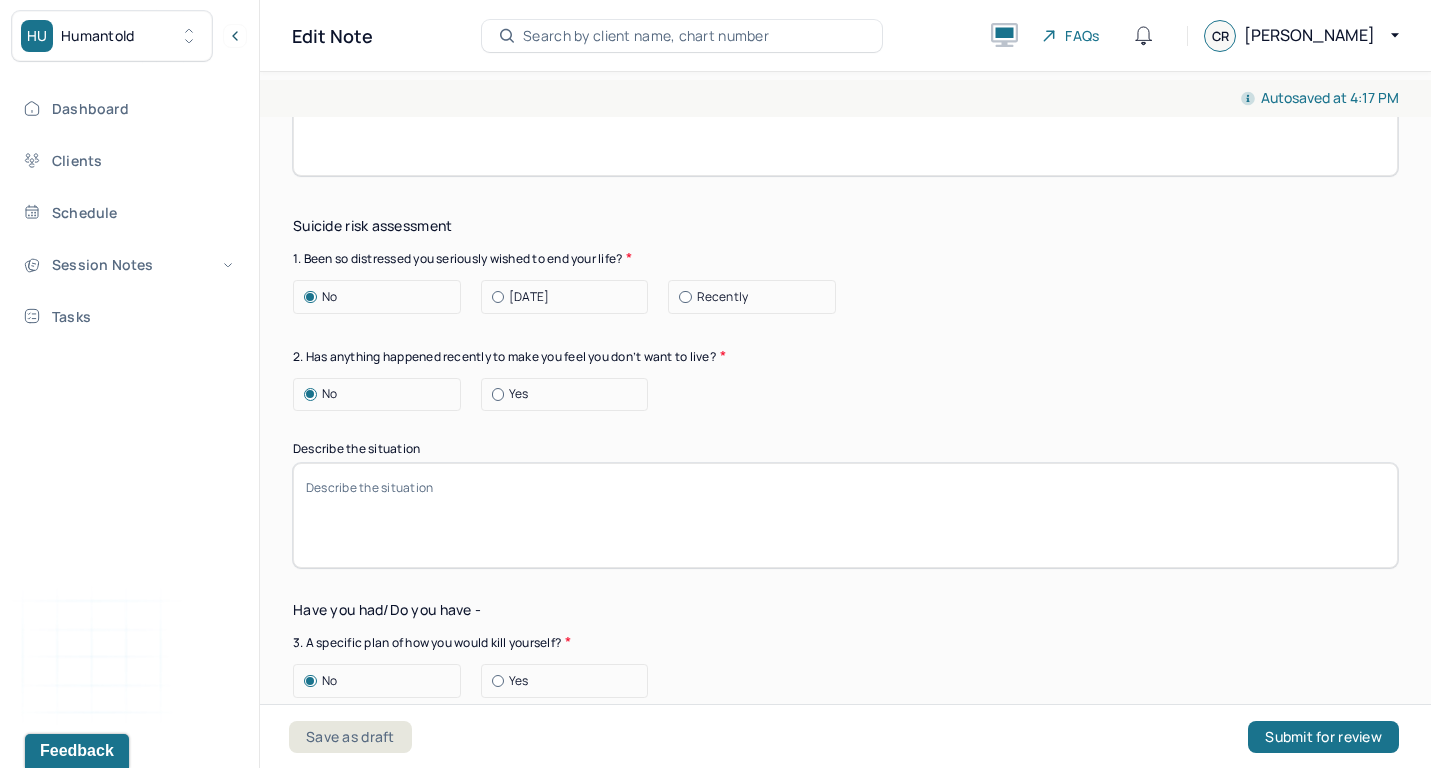 scroll, scrollTop: 2521, scrollLeft: 0, axis: vertical 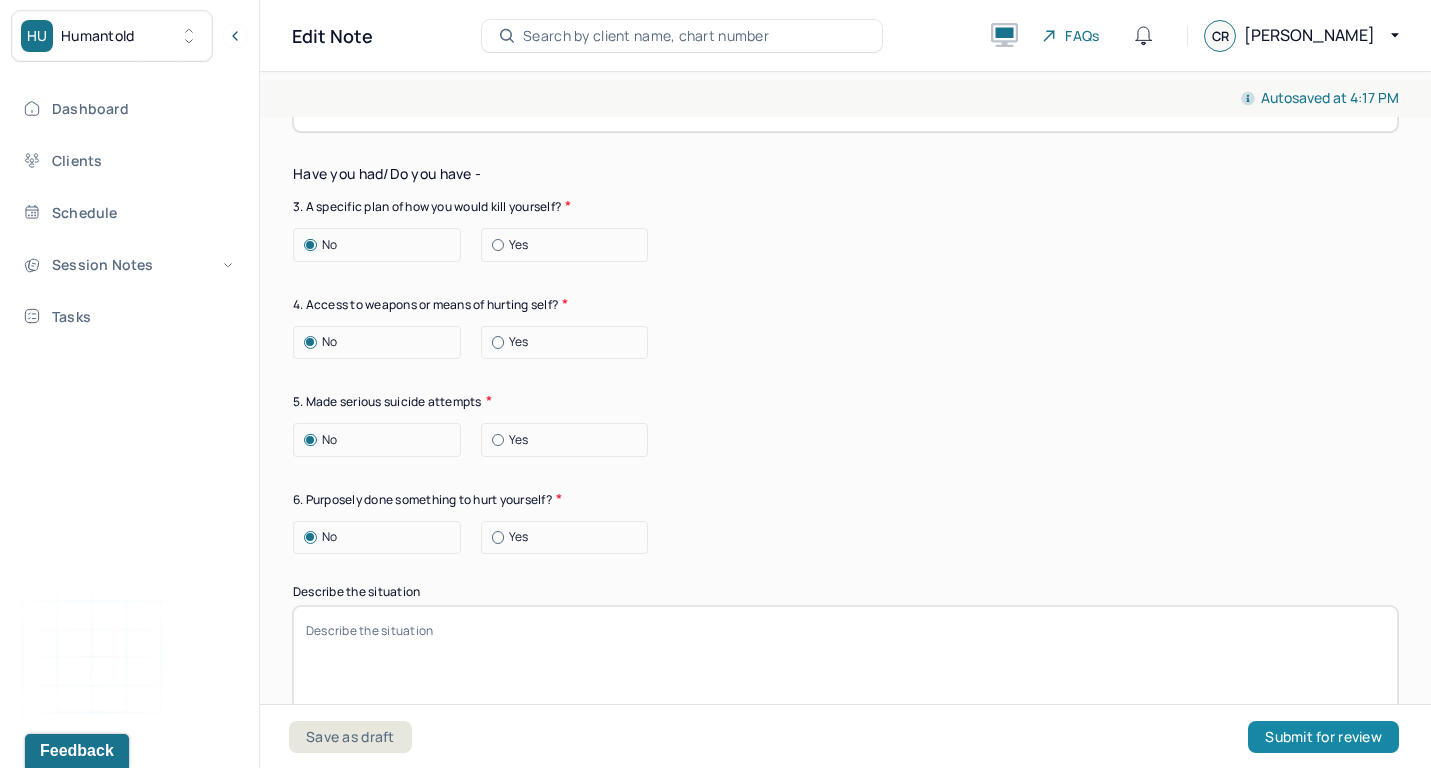 click on "Submit for review" at bounding box center (1323, 737) 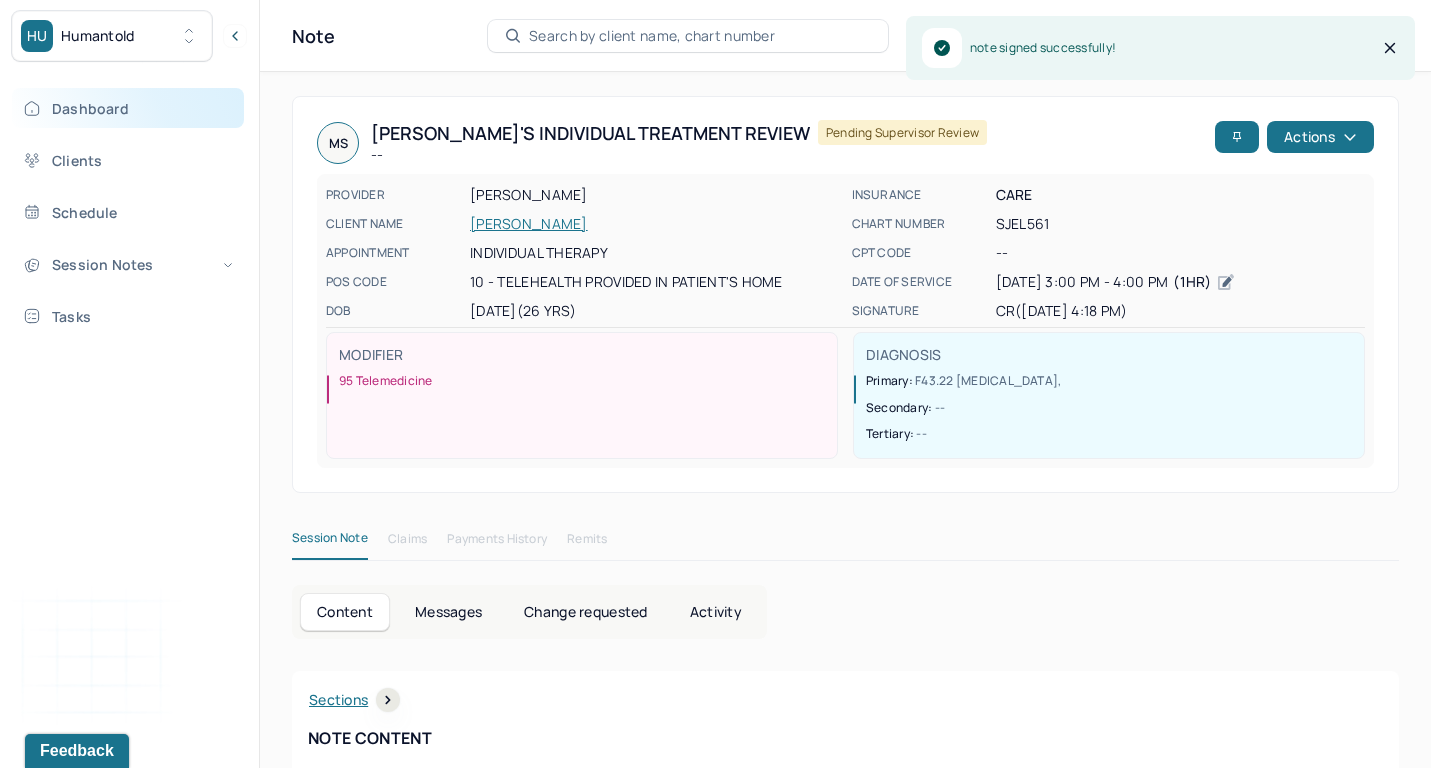 click on "Dashboard" at bounding box center (128, 108) 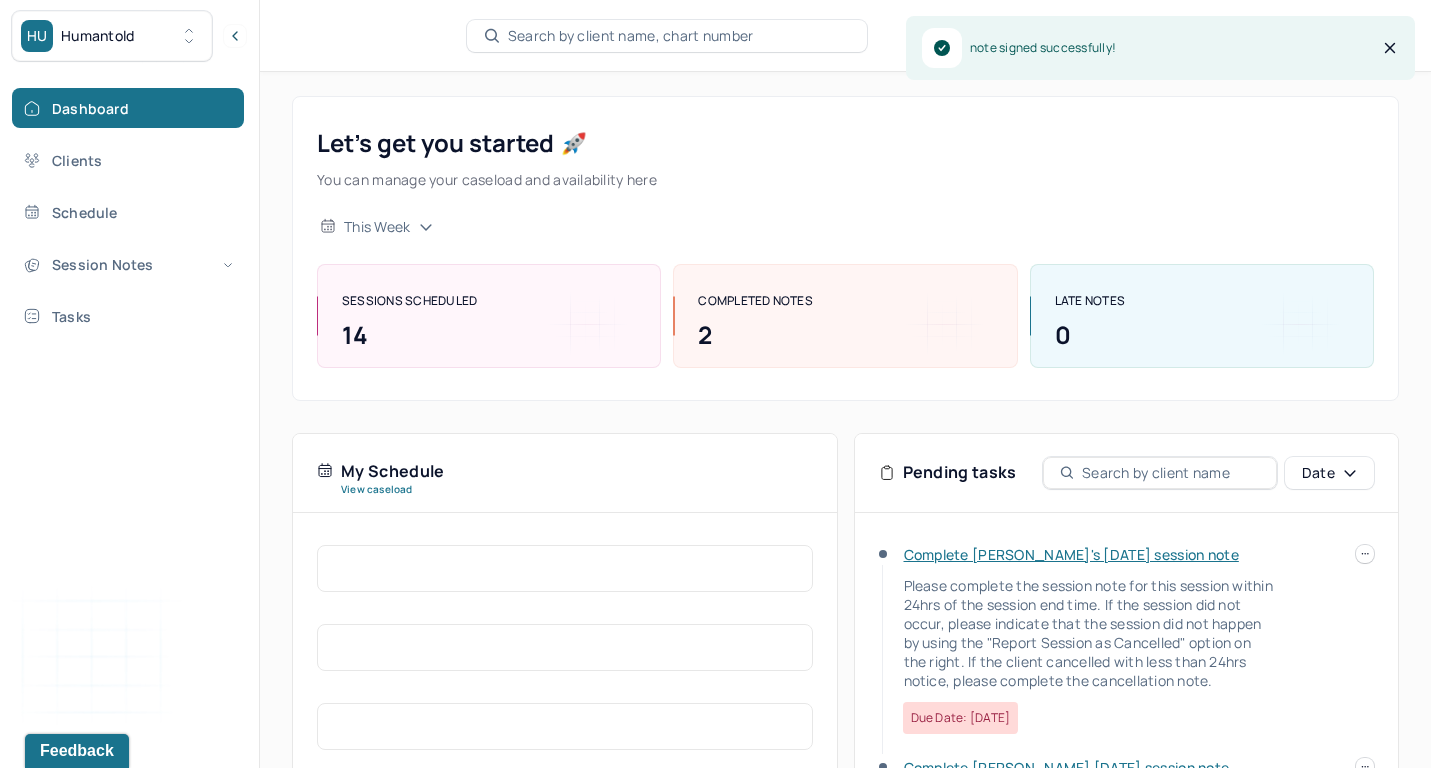 click on "Complete [PERSON_NAME]'s [DATE] session note Please complete the session note for this session within 24hrs of the session end time. If the session did not occur, please indicate that the session did not happen by using the "Report Session as Cancelled" option on the right. If the client cancelled with less than 24hrs notice, please complete the cancellation note. Due date: [DATE]" at bounding box center (1127, 651) 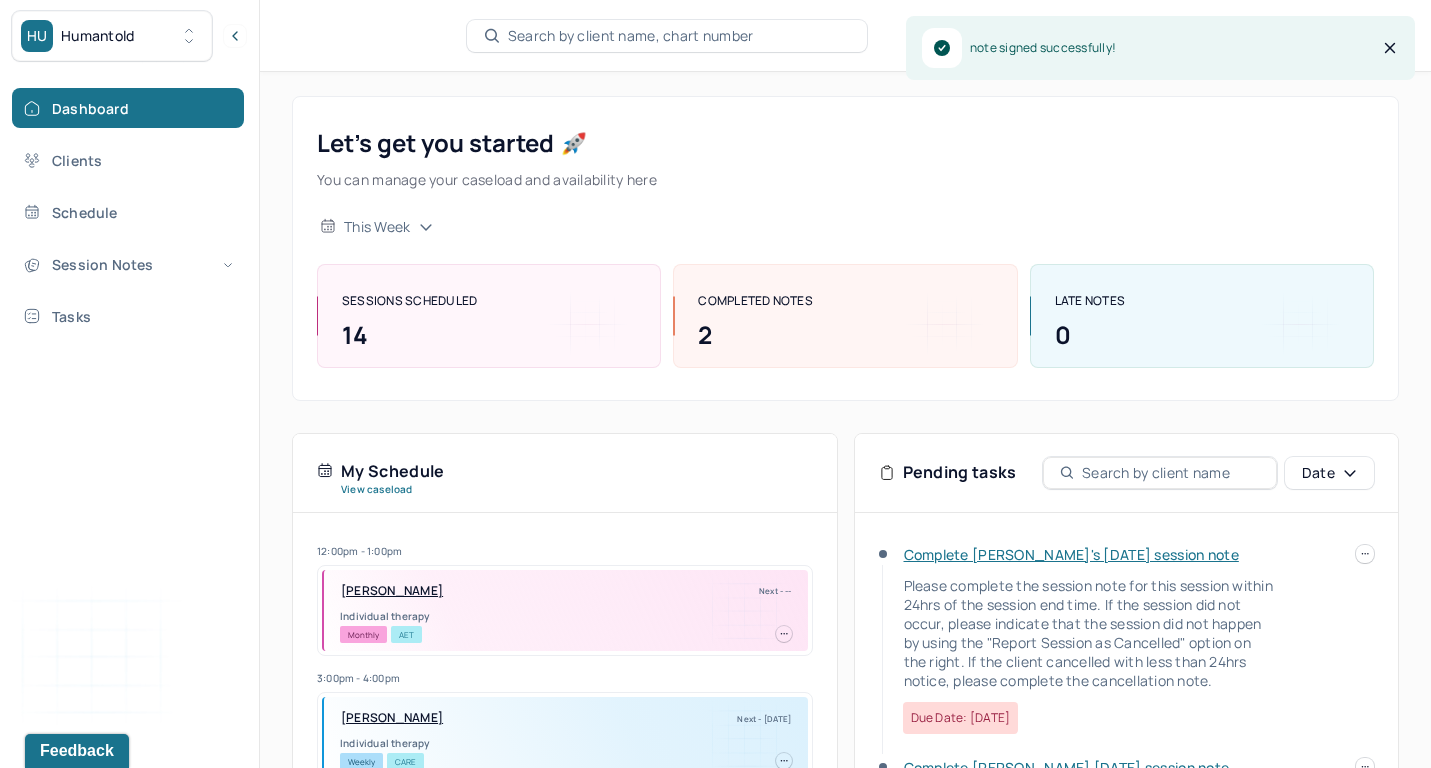 click at bounding box center (1365, 554) 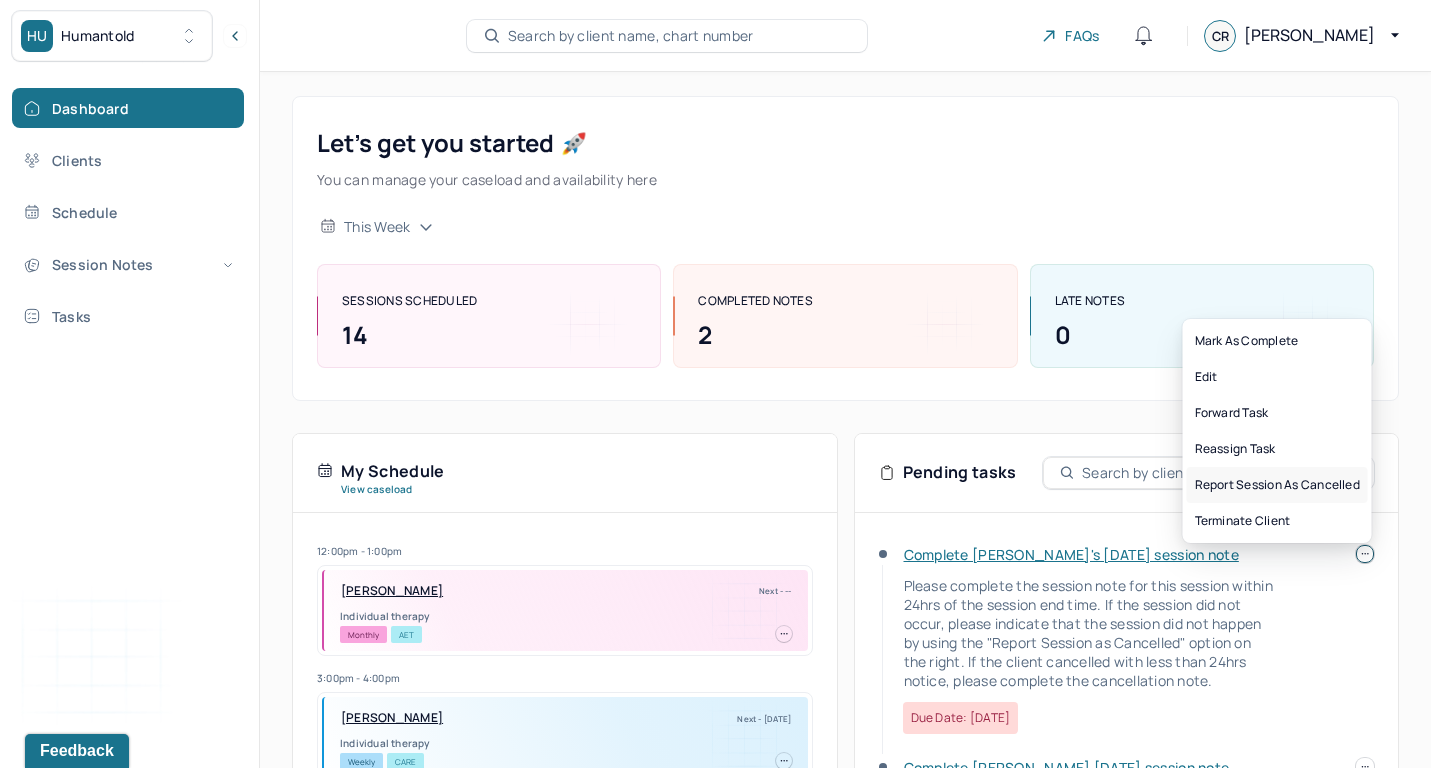 click on "Report session as cancelled" at bounding box center (1277, 485) 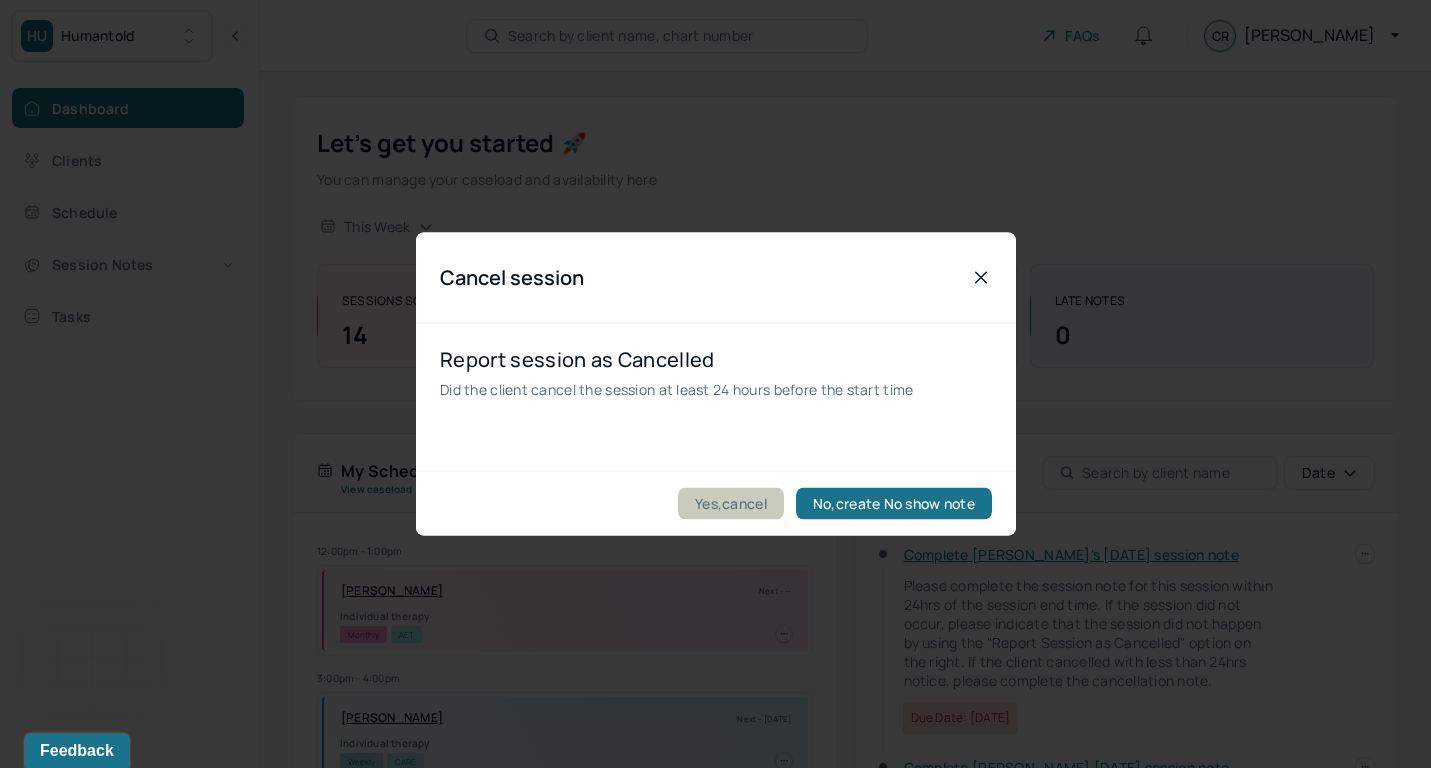 click on "Yes,cancel" at bounding box center (731, 504) 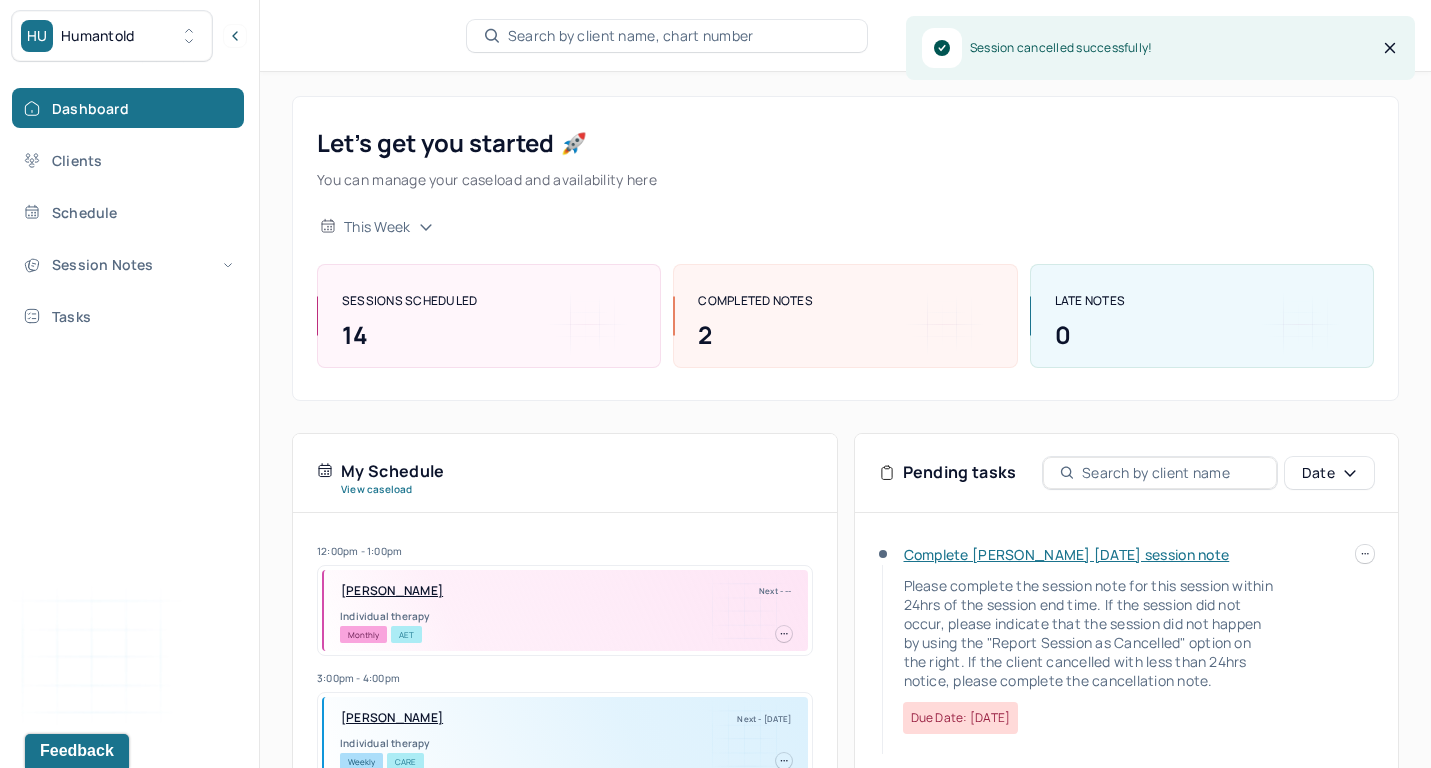 click 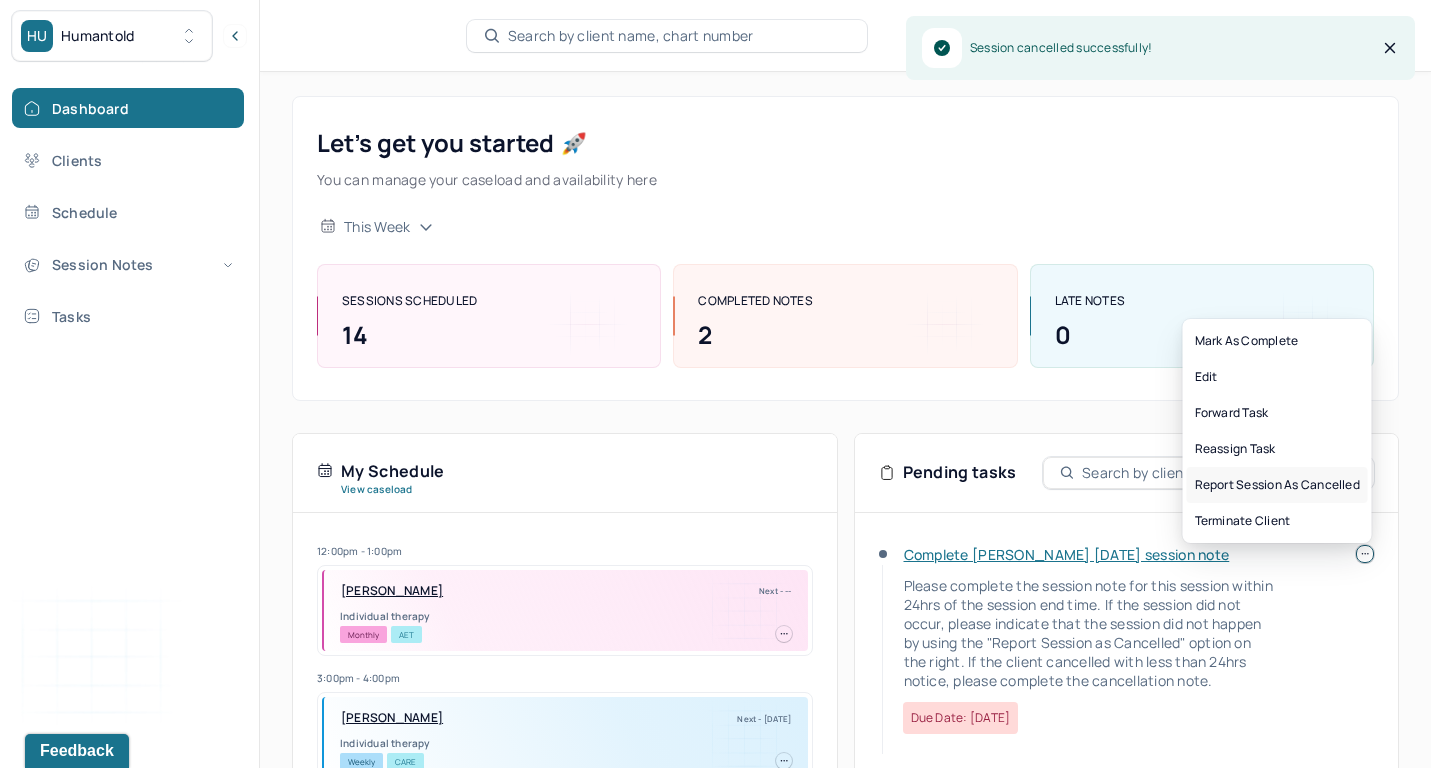 click on "Report session as cancelled" at bounding box center [1277, 485] 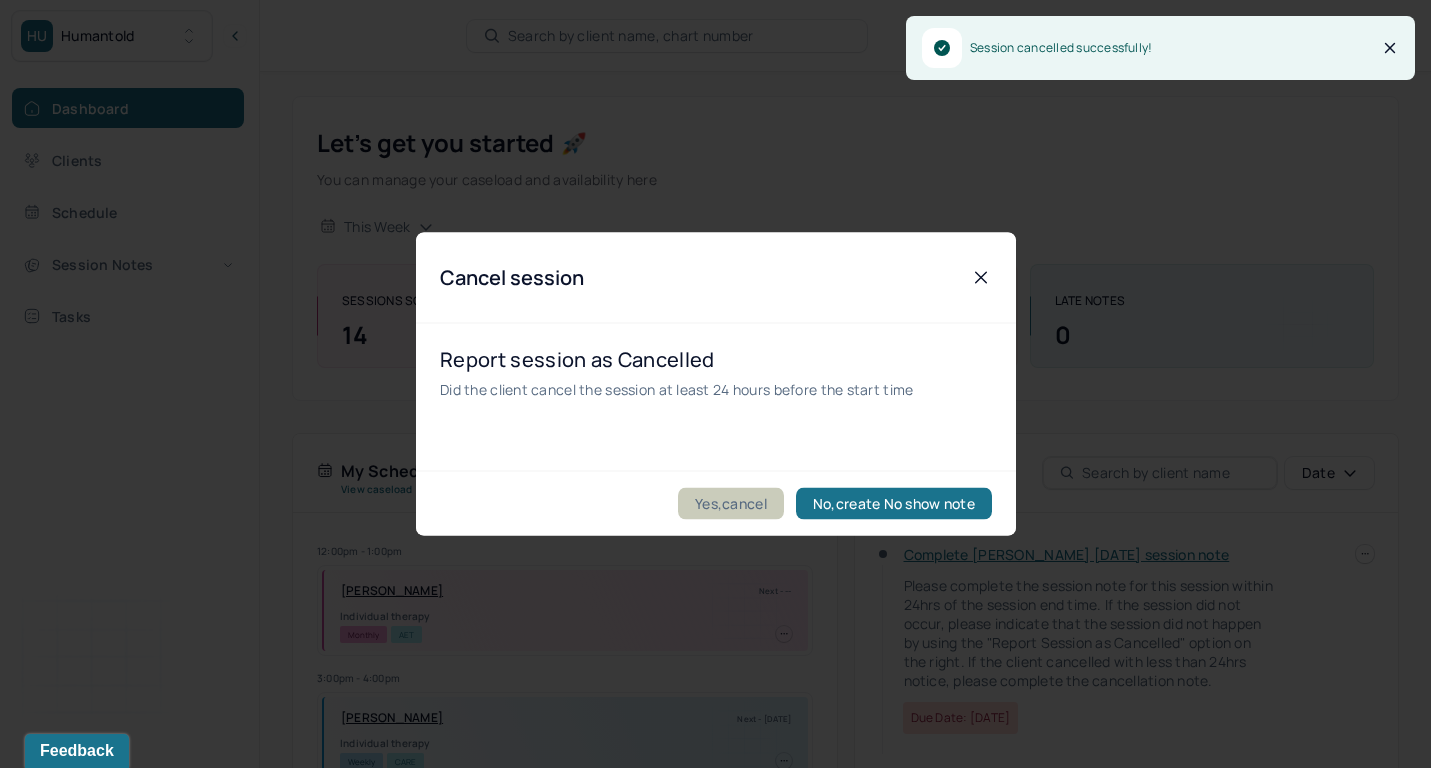 click on "Yes,cancel" at bounding box center (731, 504) 